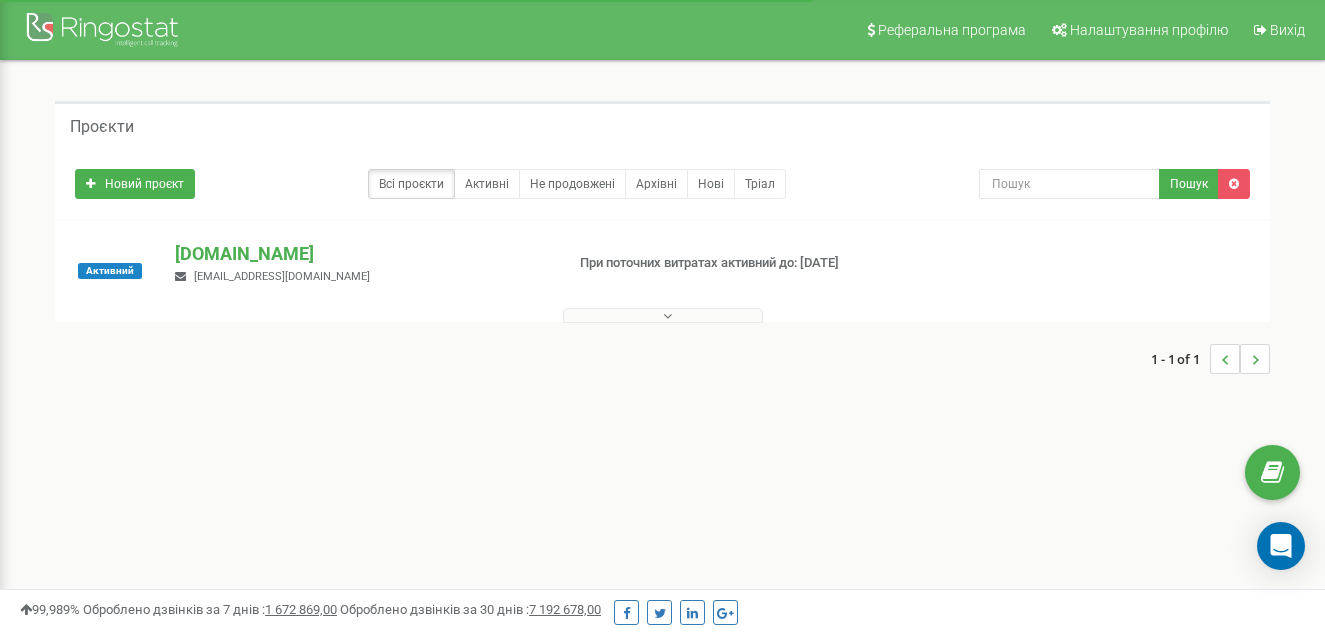 scroll, scrollTop: 0, scrollLeft: 0, axis: both 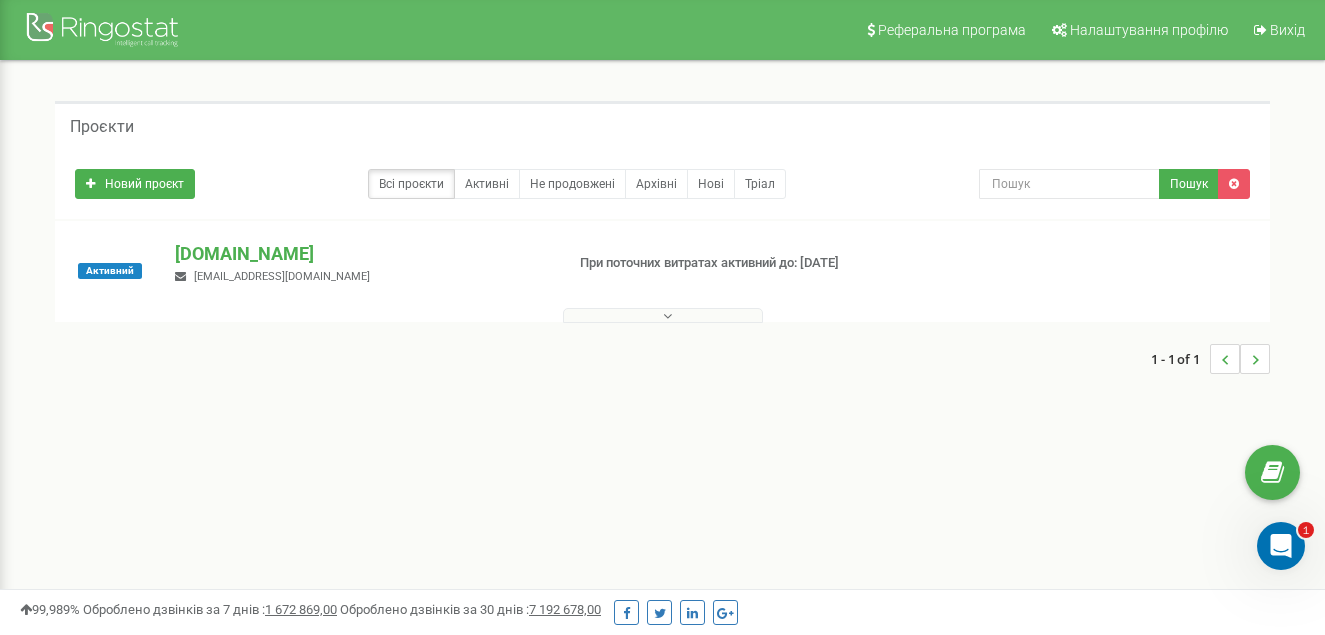 click at bounding box center [663, 315] 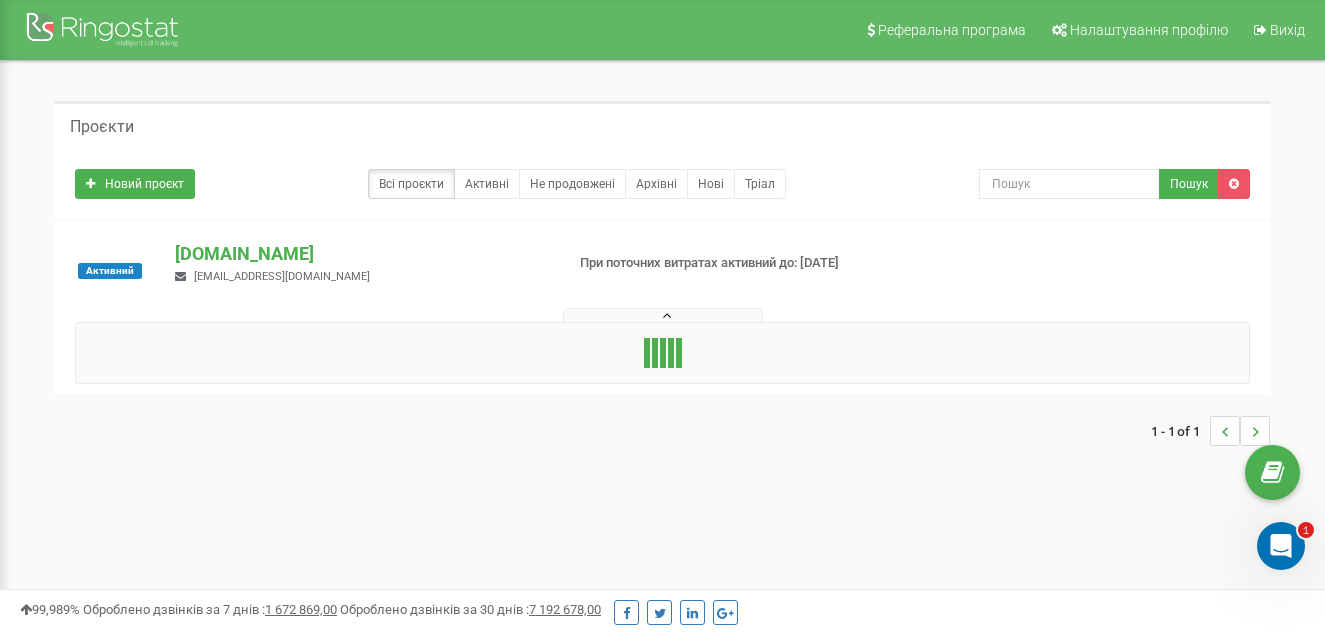 click at bounding box center (663, 315) 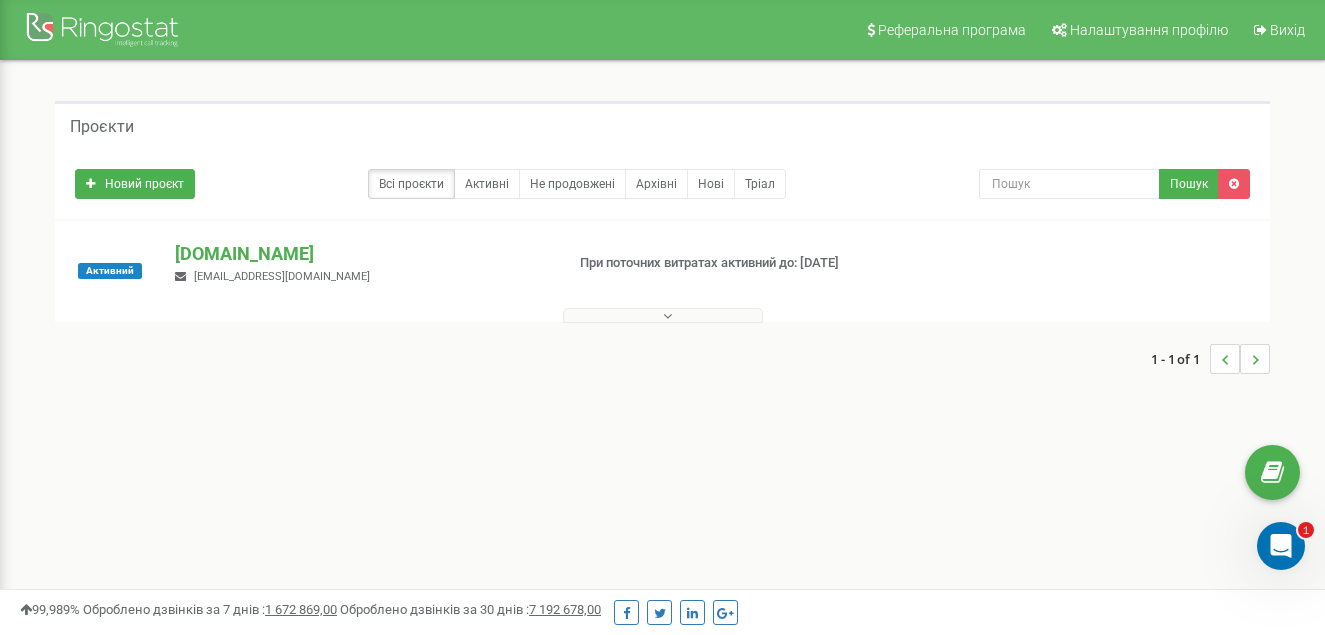 click 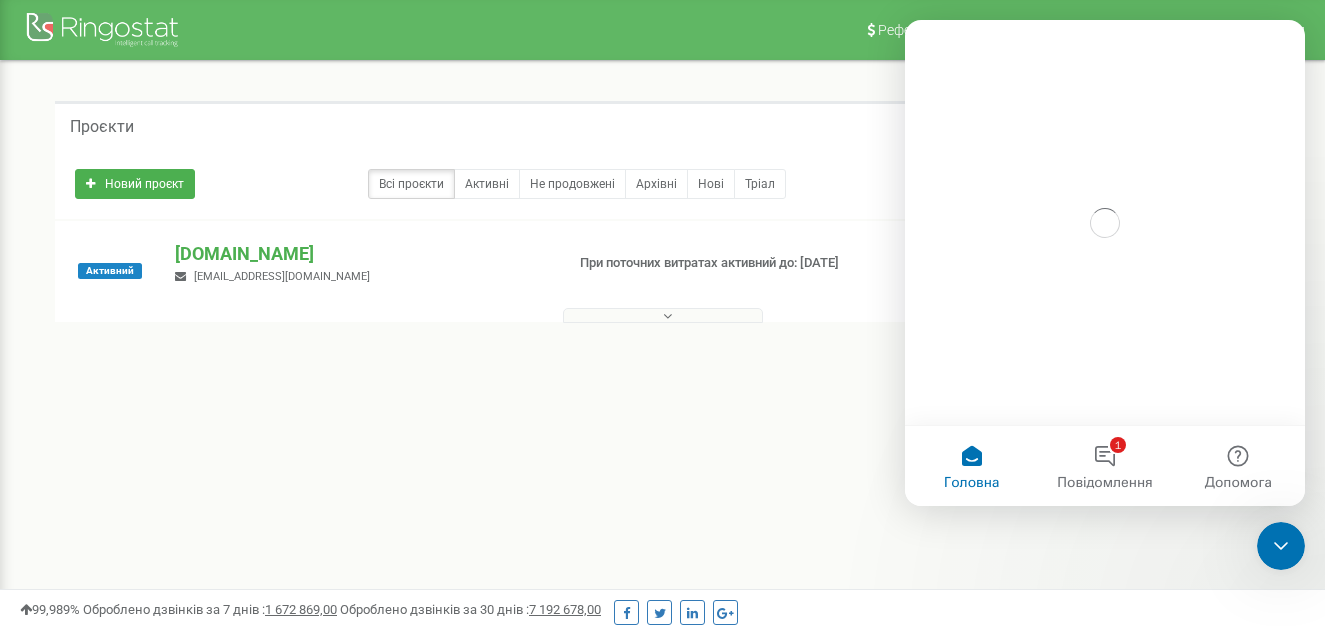 scroll, scrollTop: 0, scrollLeft: 0, axis: both 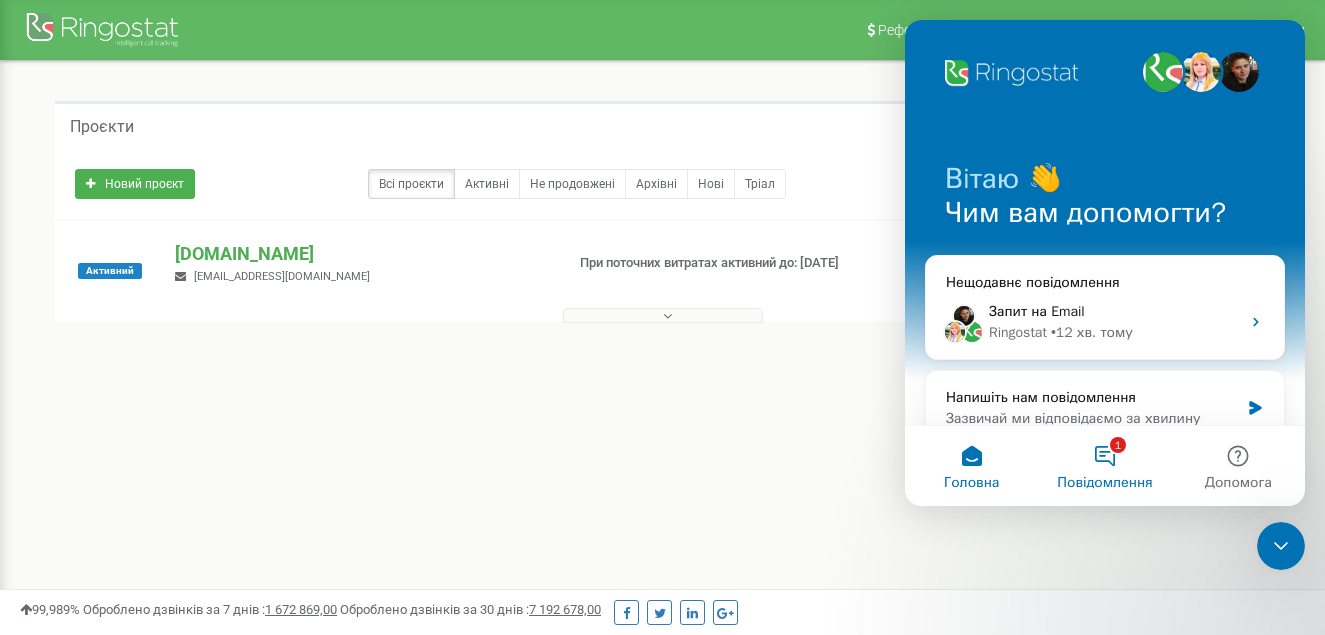 click on "1 Повідомлення" at bounding box center (1104, 466) 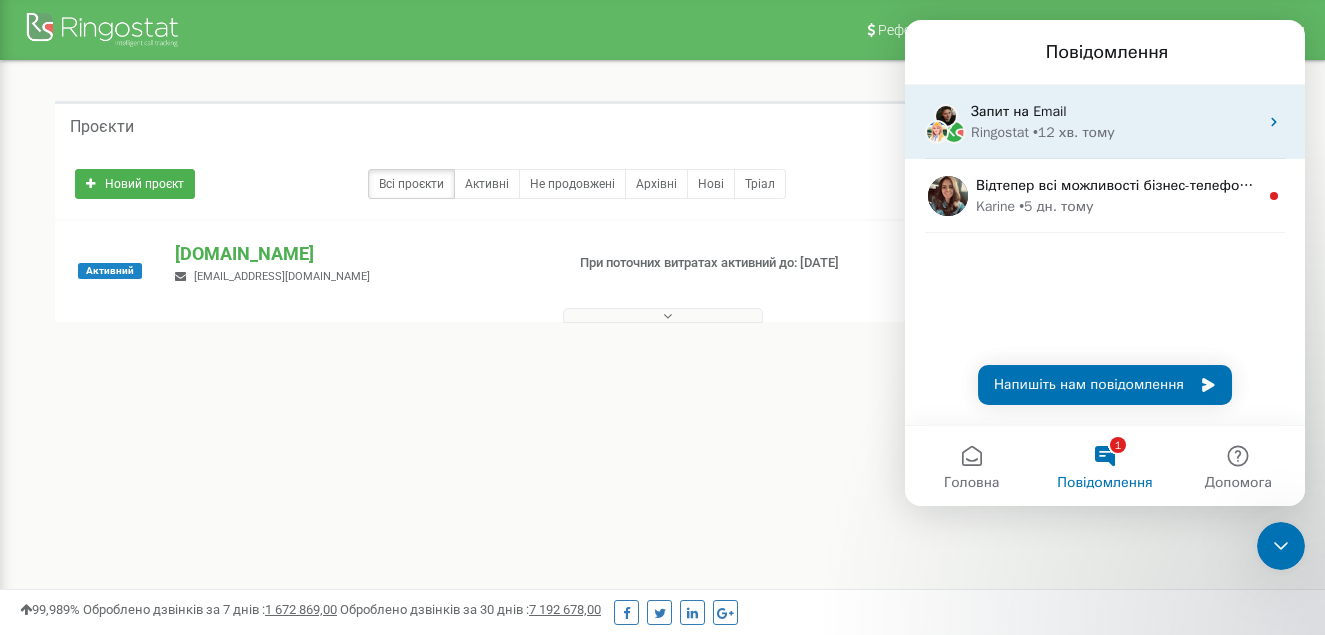 click on "Запит на Email" at bounding box center [1114, 111] 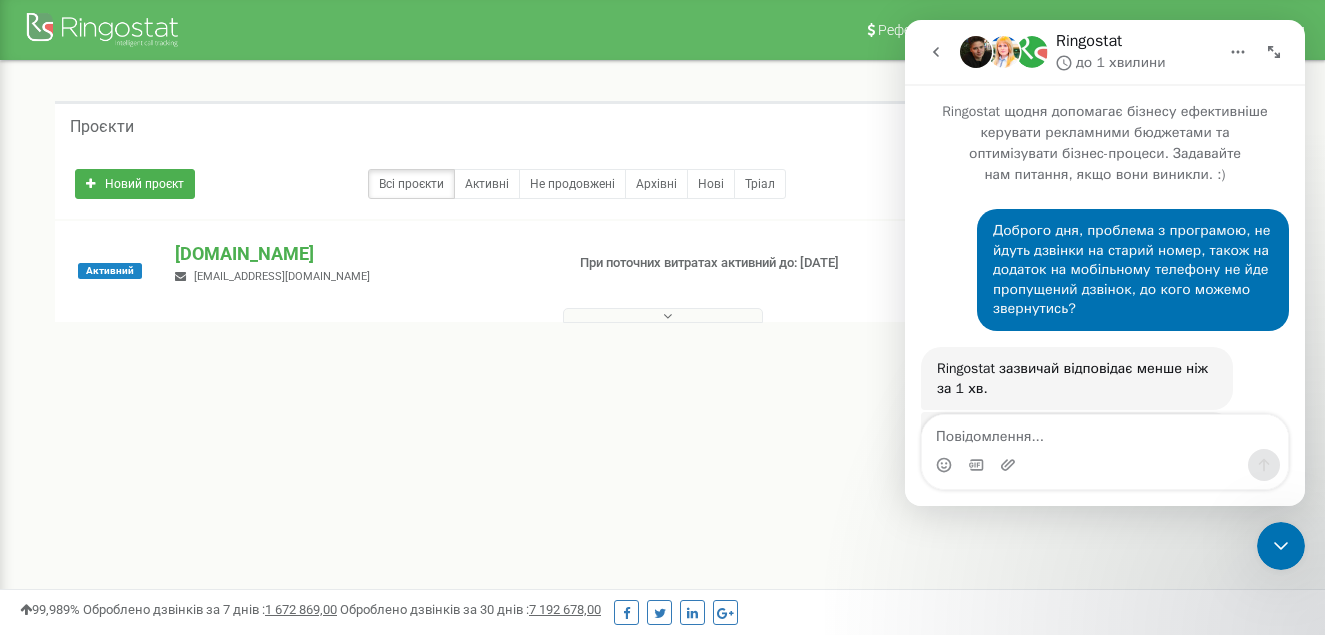 scroll, scrollTop: 258, scrollLeft: 0, axis: vertical 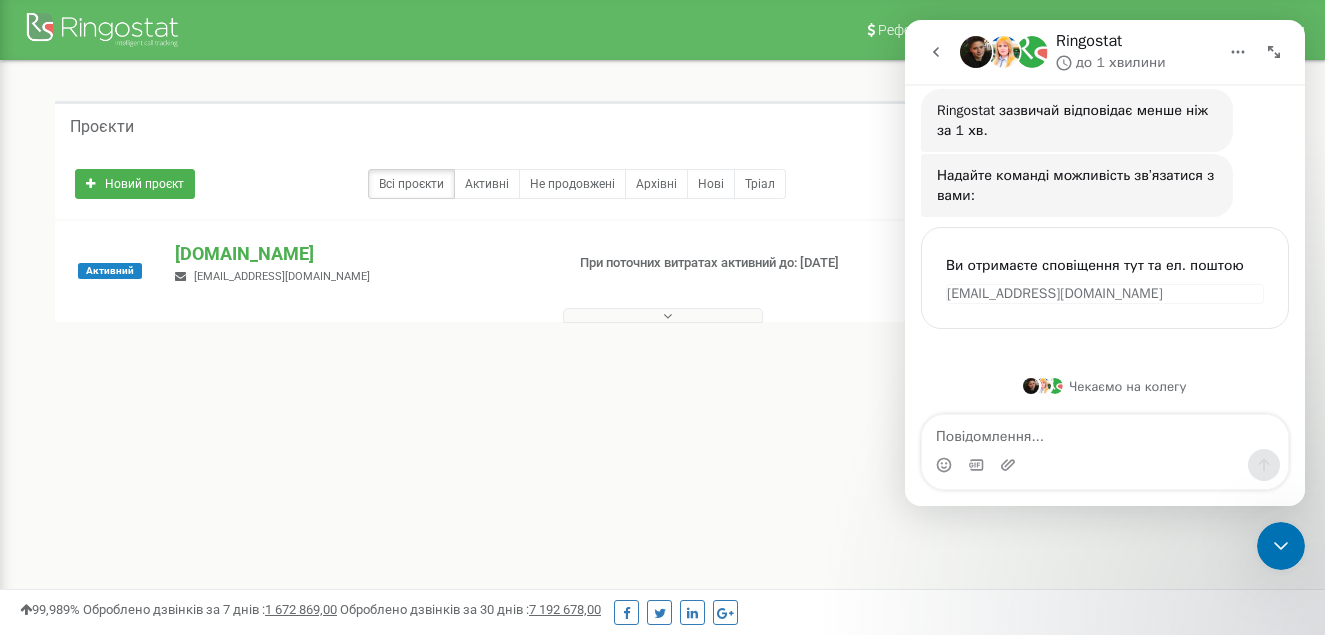 click at bounding box center (936, 52) 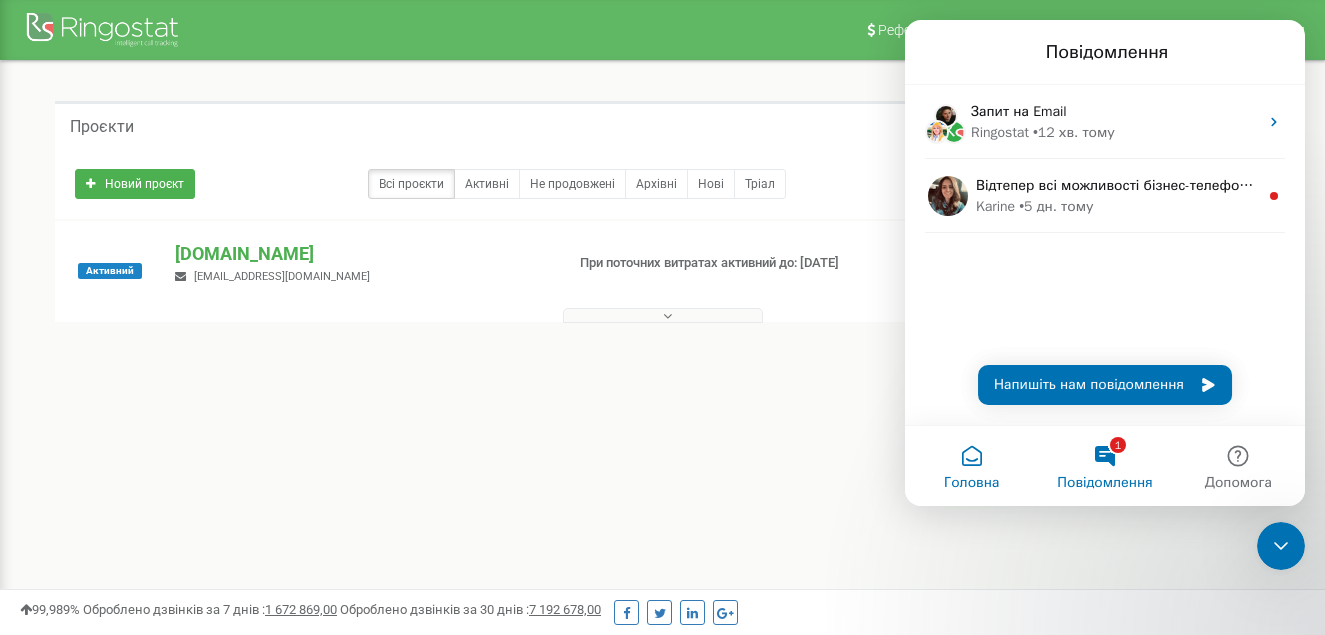 click on "Головна" at bounding box center [971, 483] 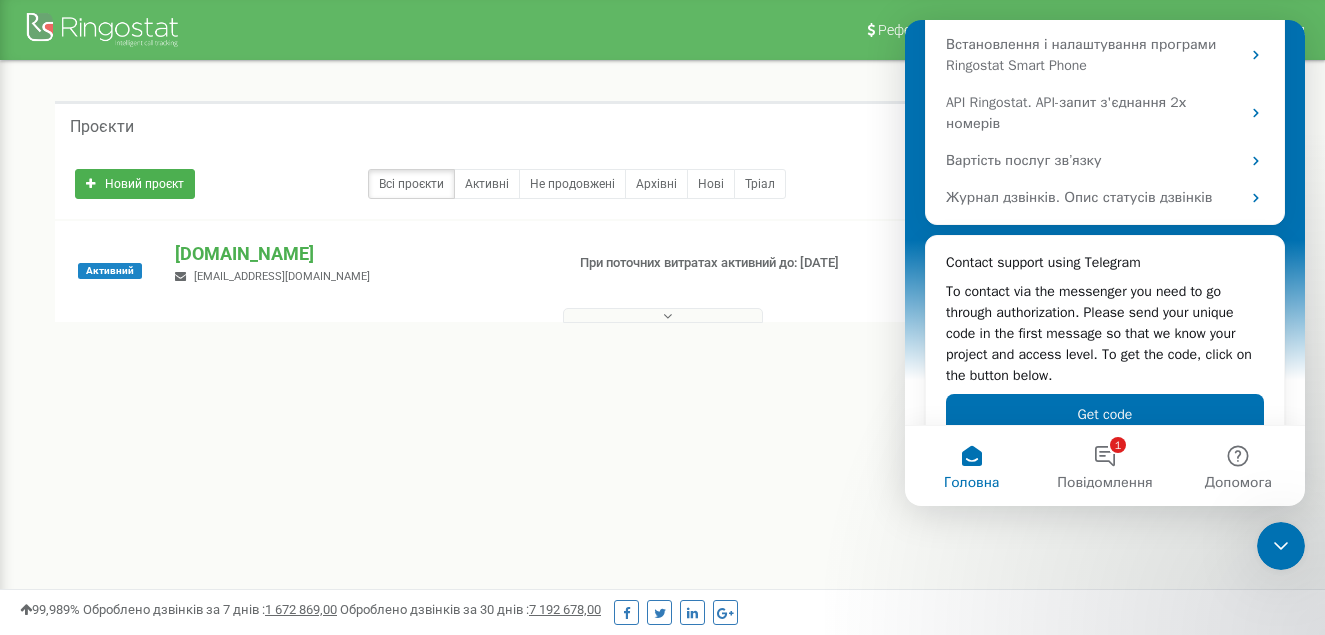 scroll, scrollTop: 537, scrollLeft: 0, axis: vertical 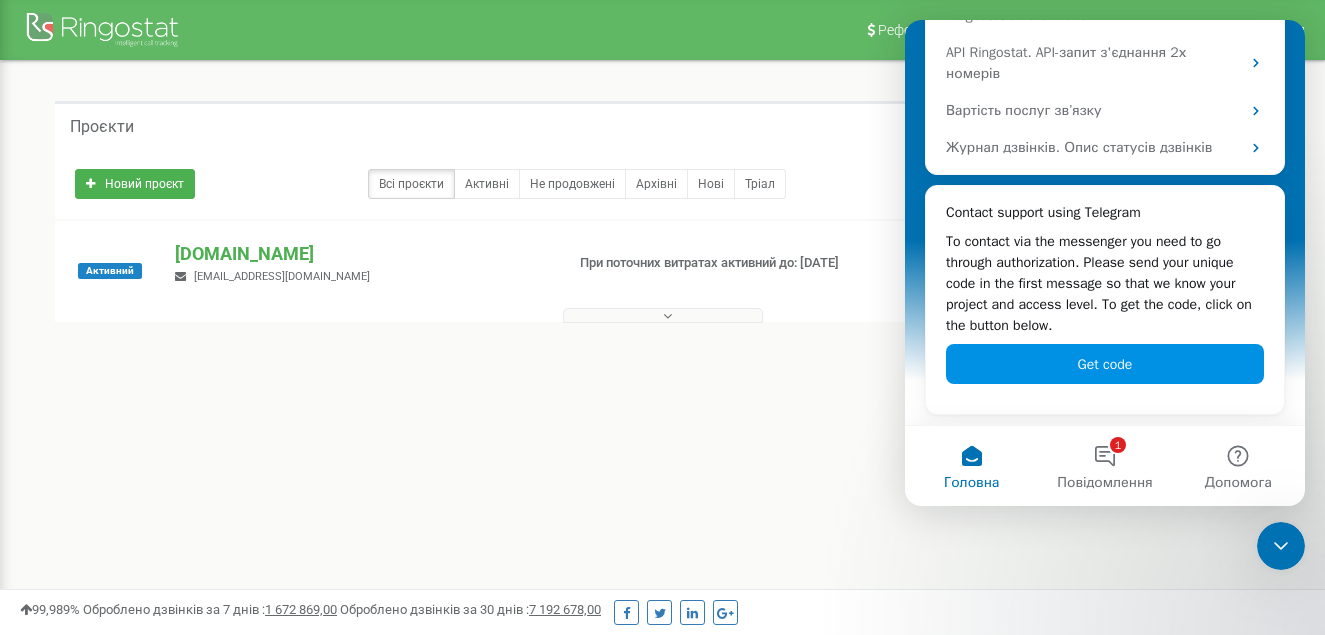 click on "Get code" at bounding box center [1105, 364] 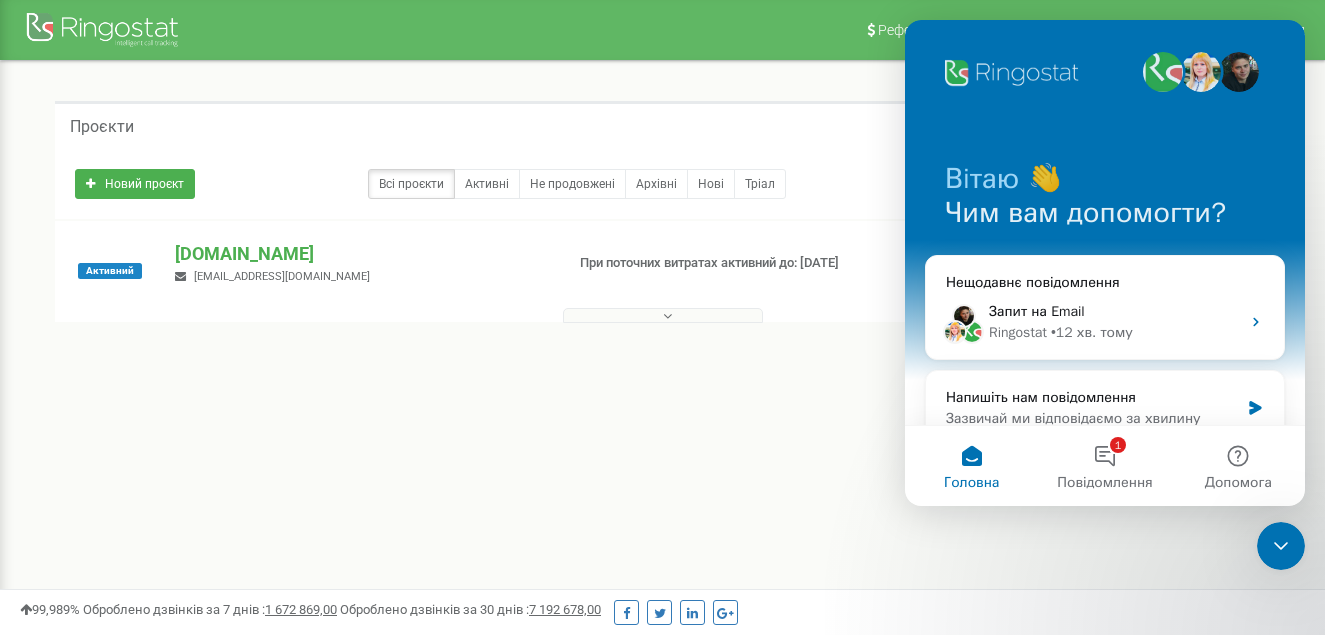 scroll, scrollTop: 206, scrollLeft: 0, axis: vertical 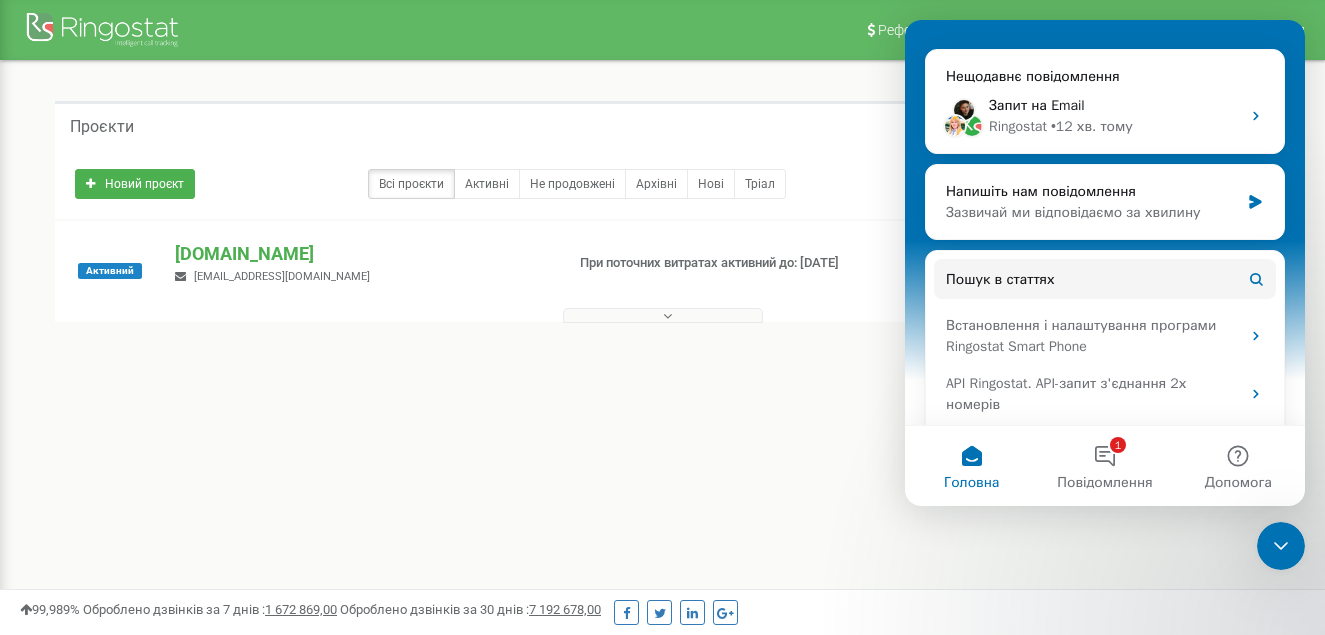 click on "Проєкти" at bounding box center (662, 125) 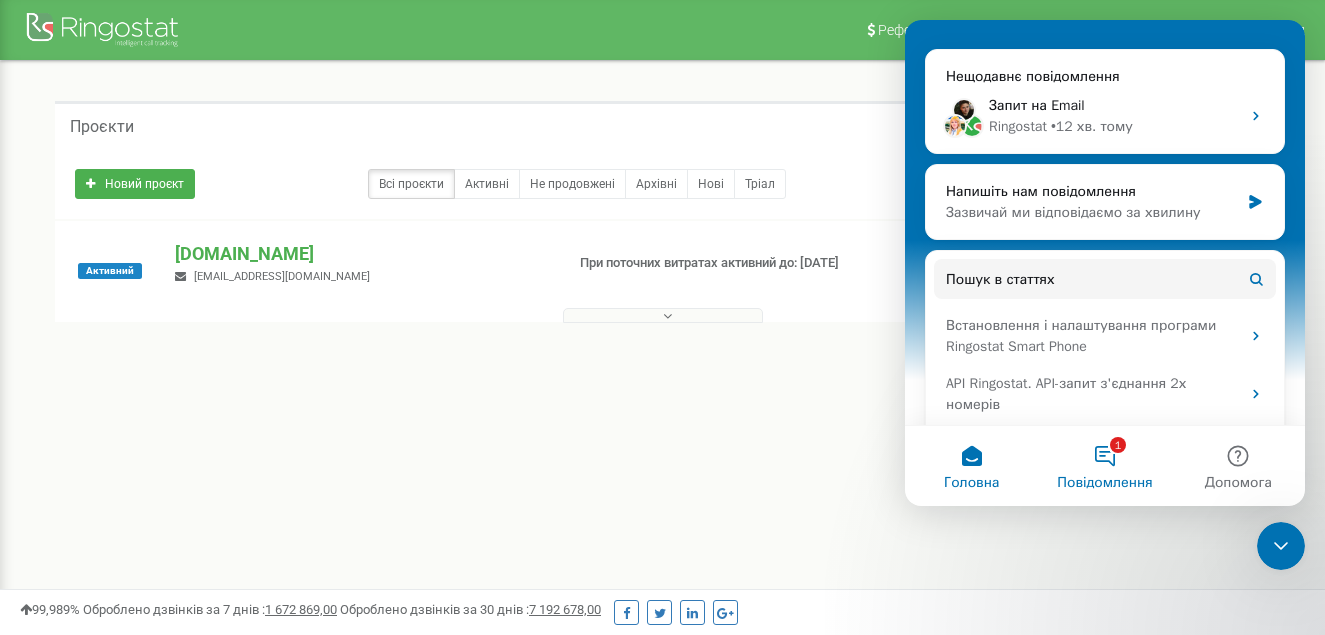 click on "1 Повідомлення" at bounding box center [1104, 466] 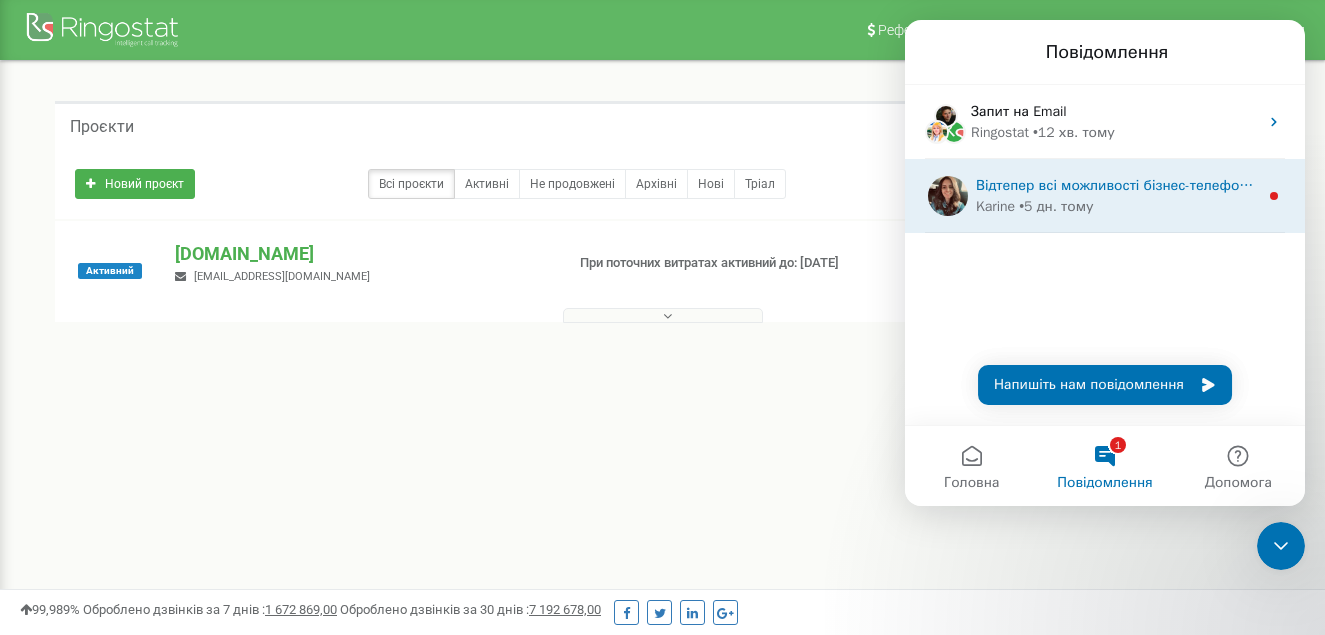 click on "Відтепер всі можливості бізнес-телефонії Ringostat доступні як на компʼютері, так і на смартфоні.    Встановить додаток на ваш пристрій ― macOS, Windows, Android чи iOS.    Якщо виникнуть питання, ми тут, щоб допомогти ― пишіть. Karine •  5 дн. тому" at bounding box center [1105, 196] 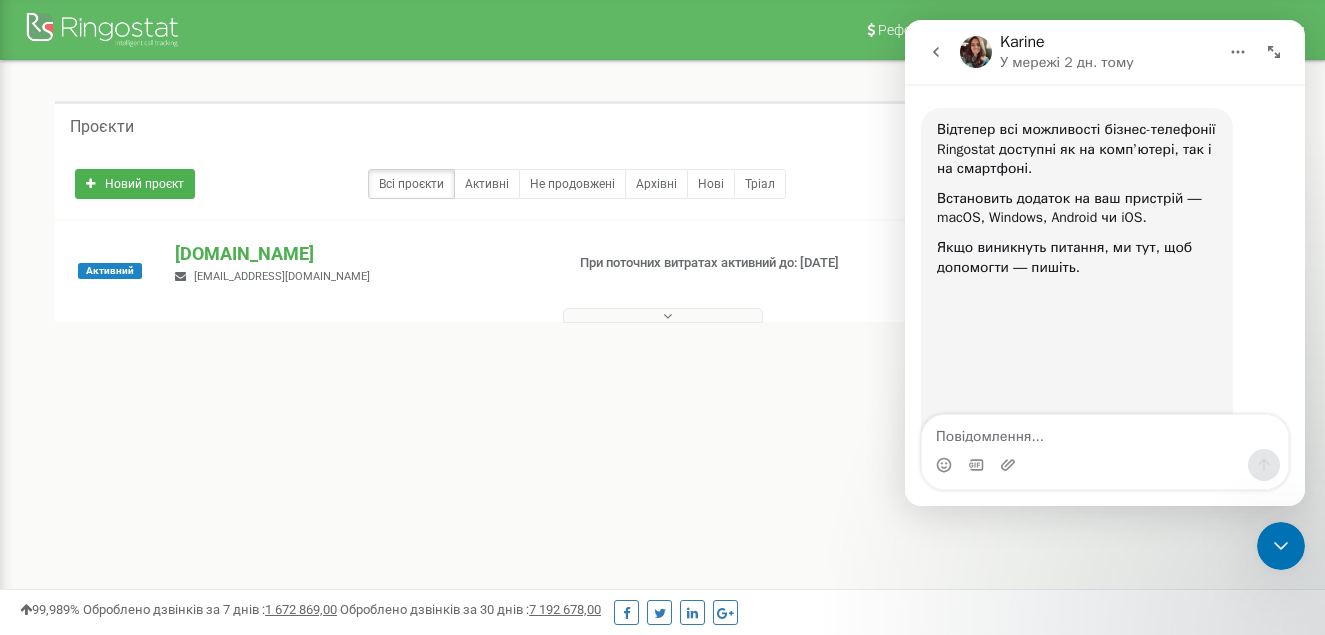 scroll, scrollTop: 204, scrollLeft: 0, axis: vertical 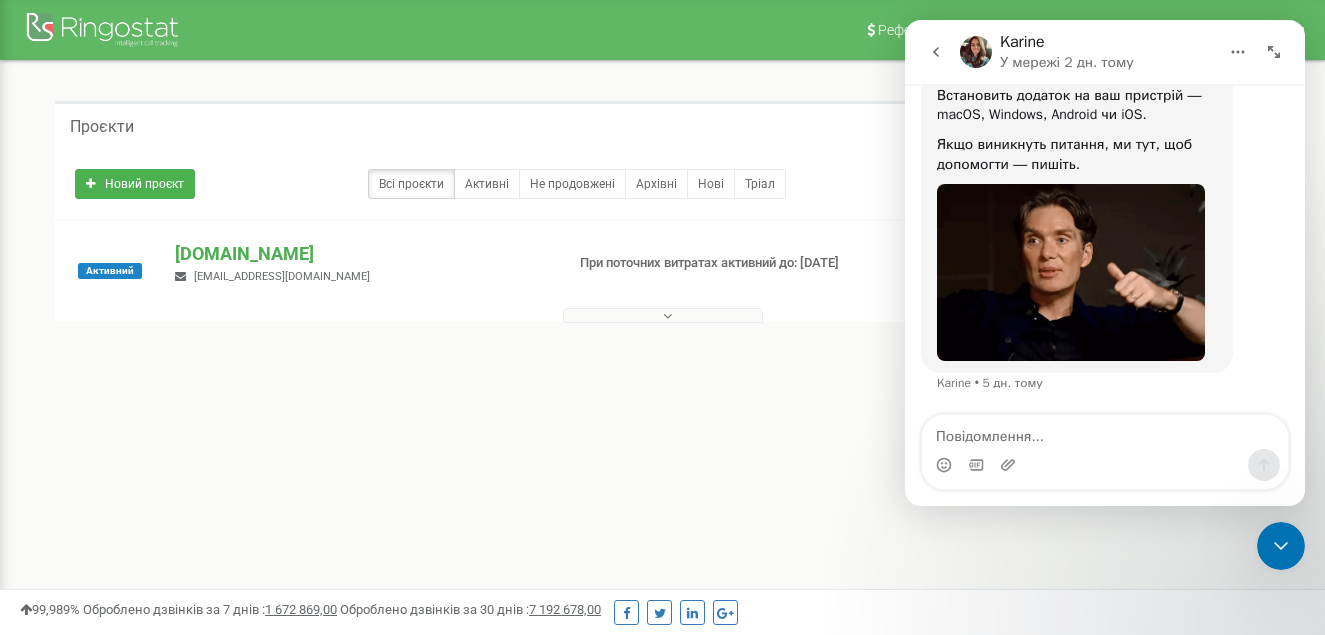 click at bounding box center [936, 52] 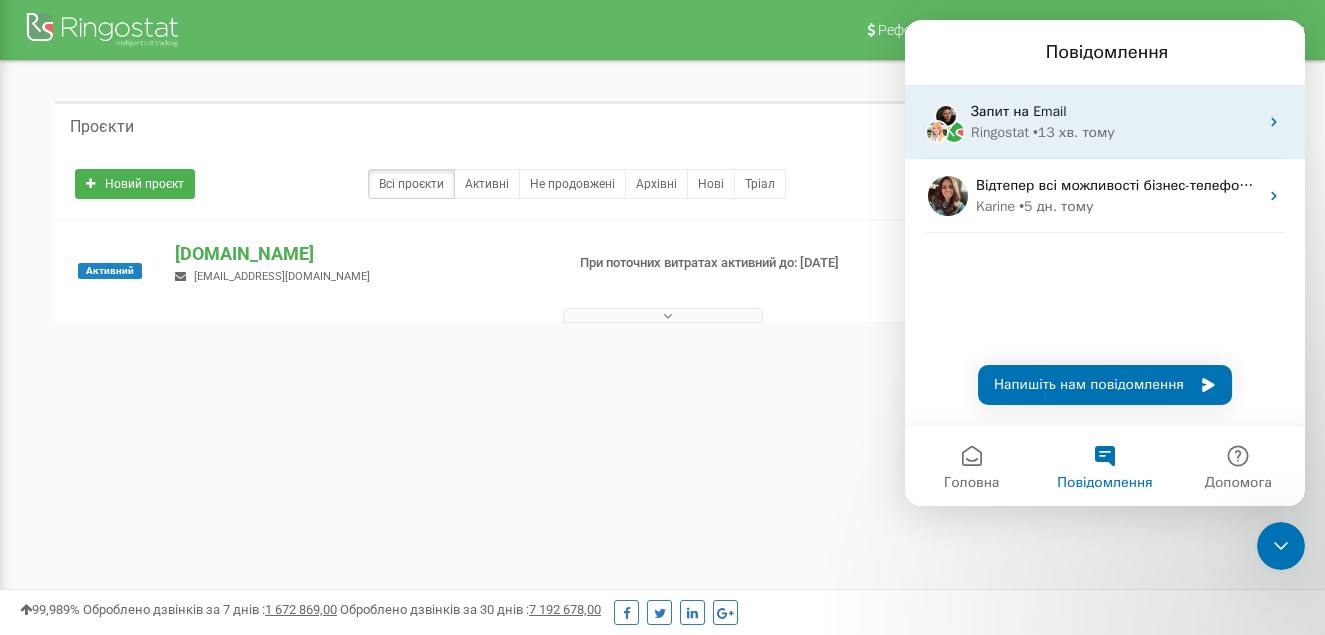 scroll, scrollTop: 0, scrollLeft: 0, axis: both 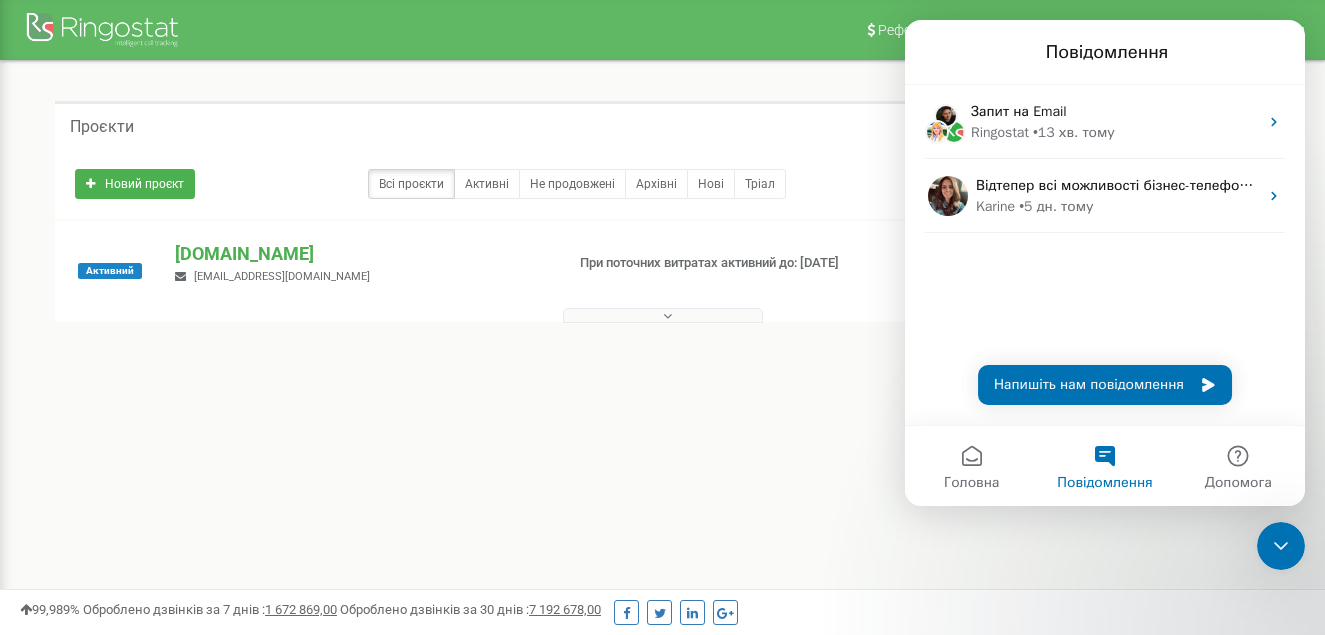 click on "Реферальна програма
Налаштування профілю
Вихід
Проєкти
Новий проєкт
Всі проєкти
Активні
Не продовжені
Архівні Нові Тріал
48" at bounding box center (662, 600) 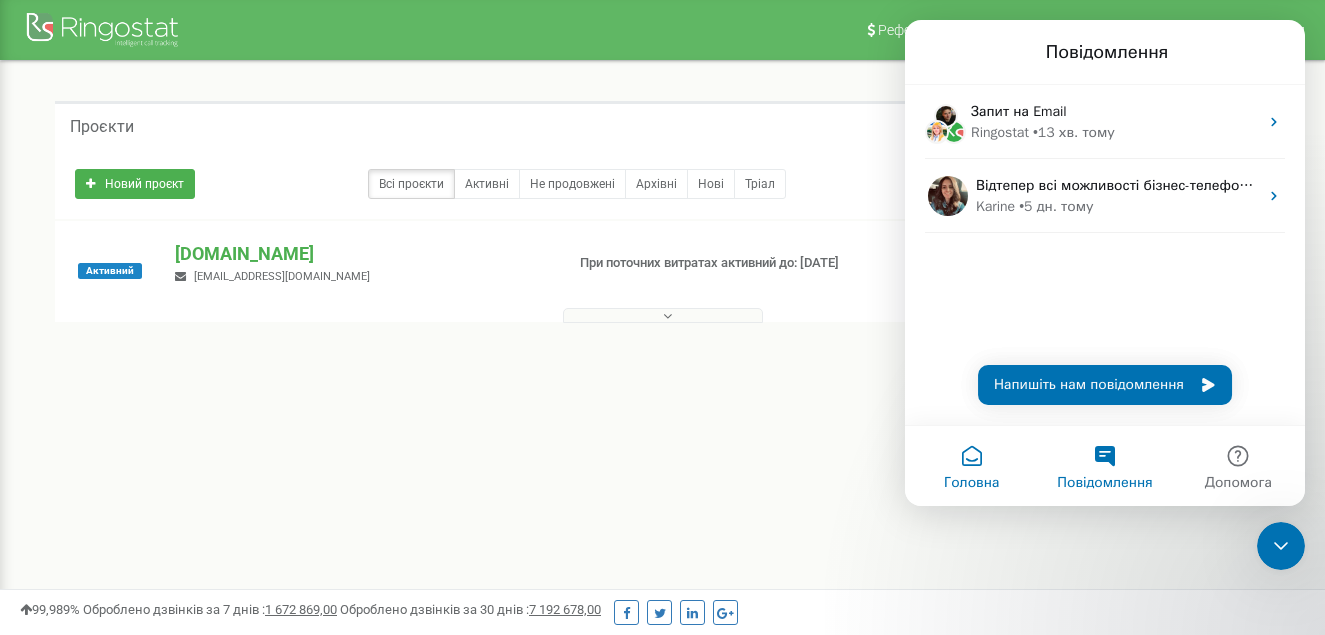 click on "Головна" at bounding box center (971, 466) 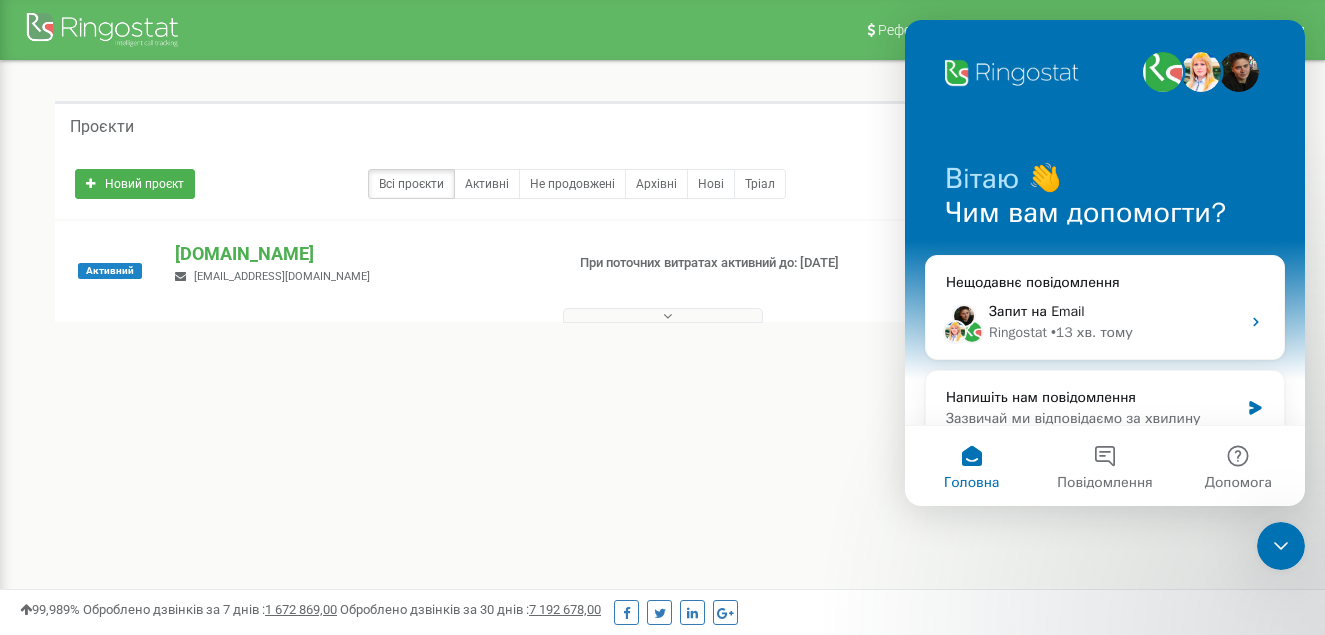 click on "99,989%
Оброблено дзвінків за 7 днів            :  1 672 869,00
Оброблено дзвінків за 30 днів            :  7 192 678,00" at bounding box center (662, 612) 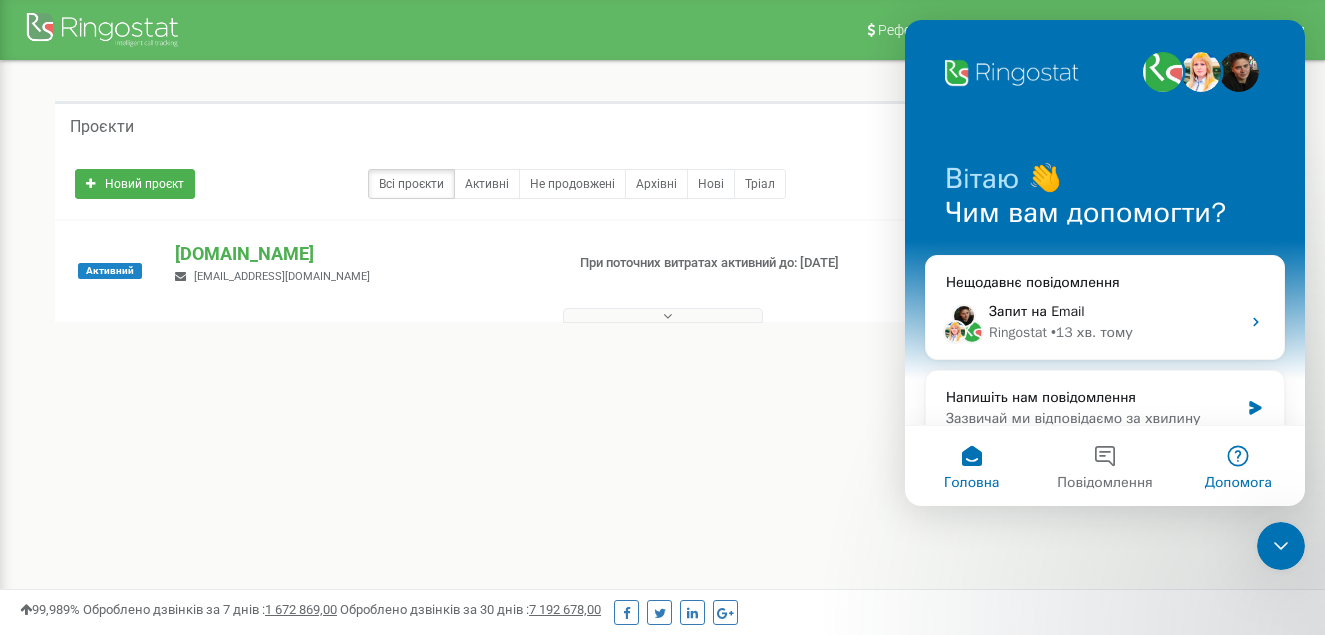 click on "Допомога" at bounding box center (1238, 483) 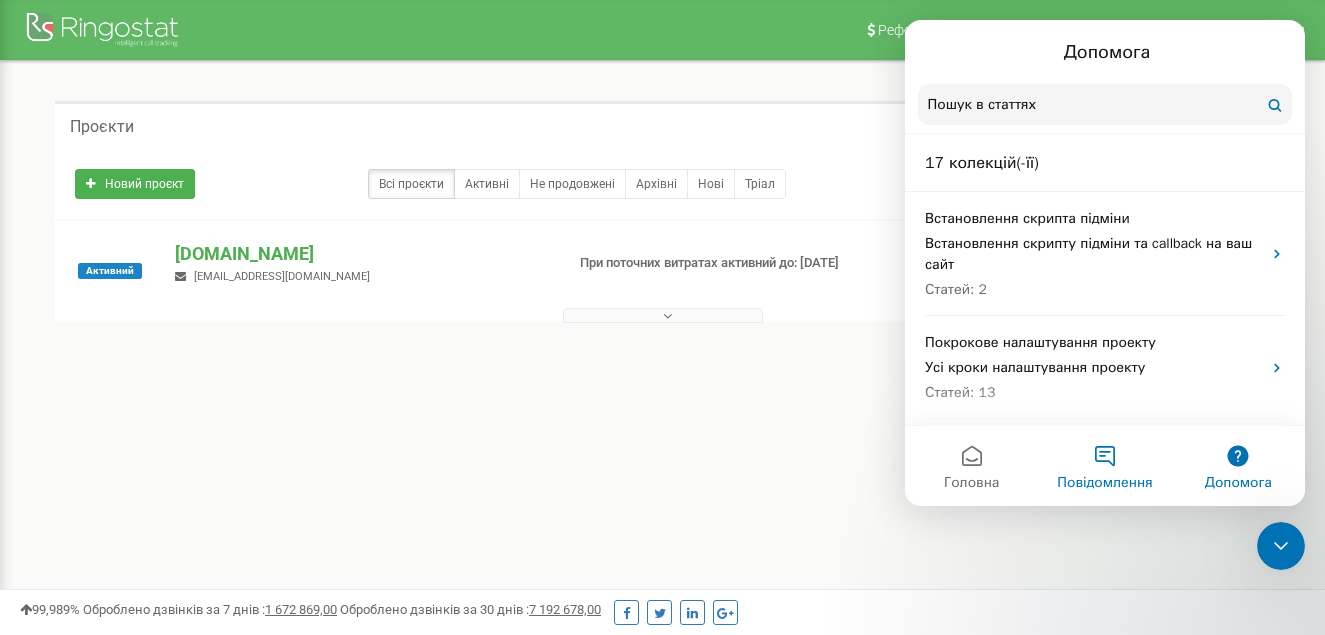 click on "Повідомлення" at bounding box center [1104, 466] 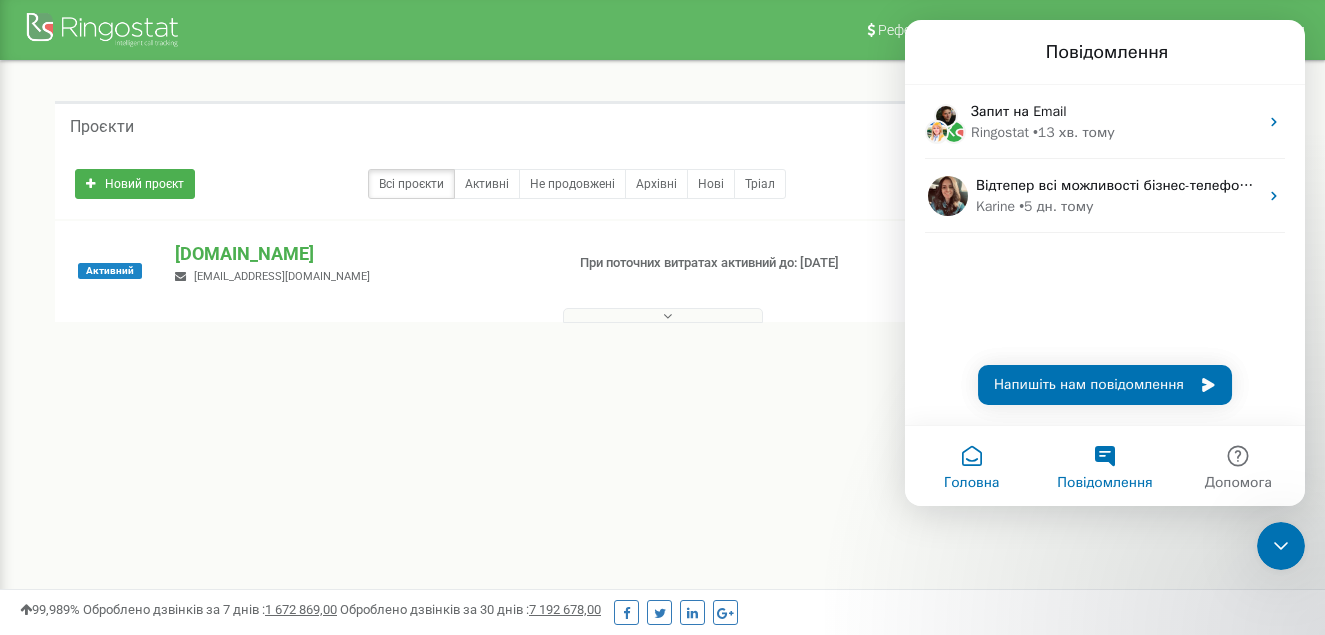 click on "Головна" at bounding box center (971, 466) 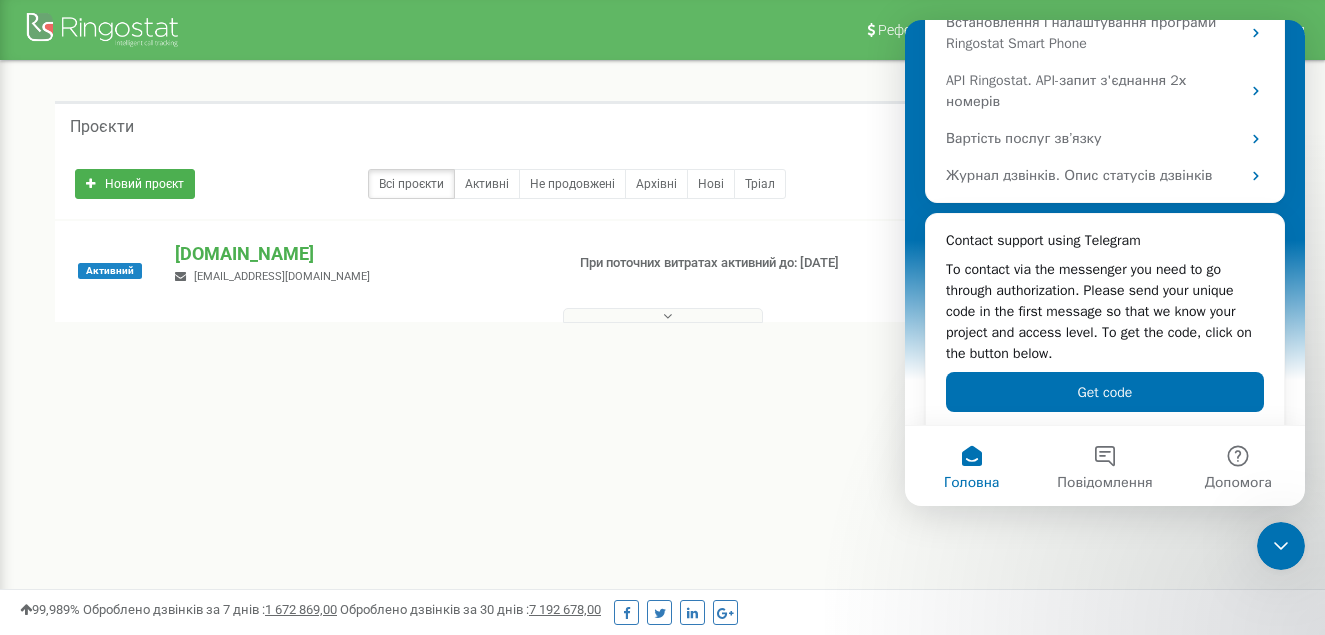 scroll, scrollTop: 537, scrollLeft: 0, axis: vertical 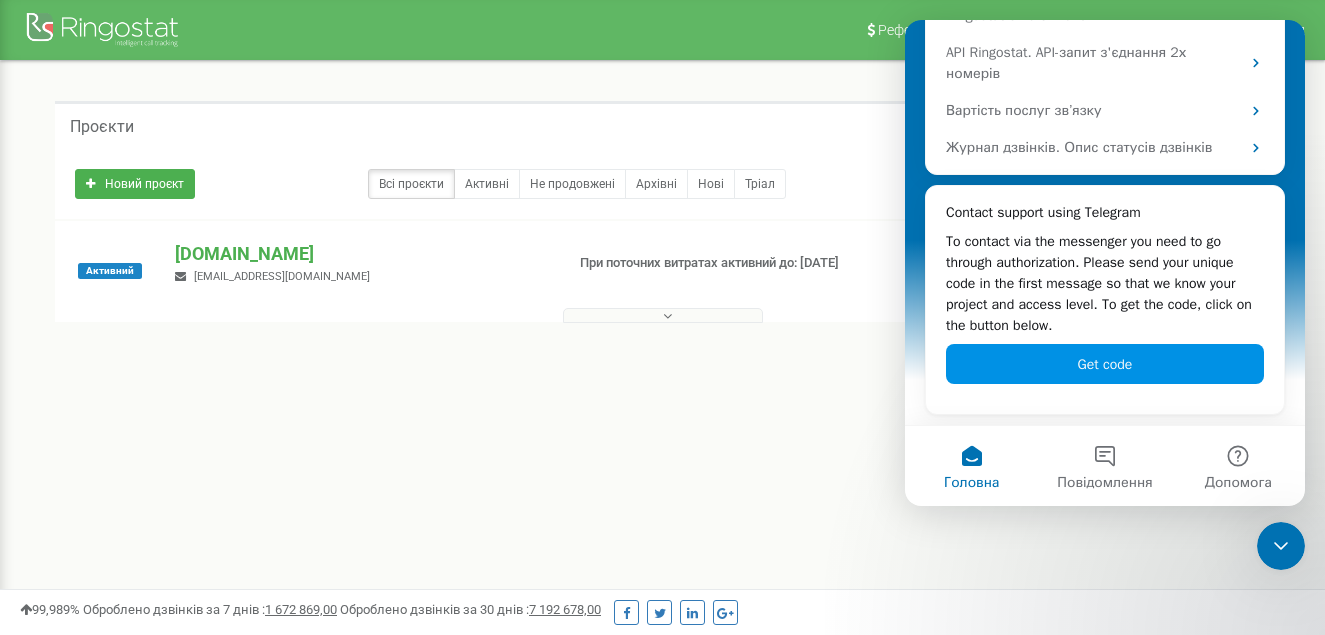 click on "Get code" at bounding box center [1105, 364] 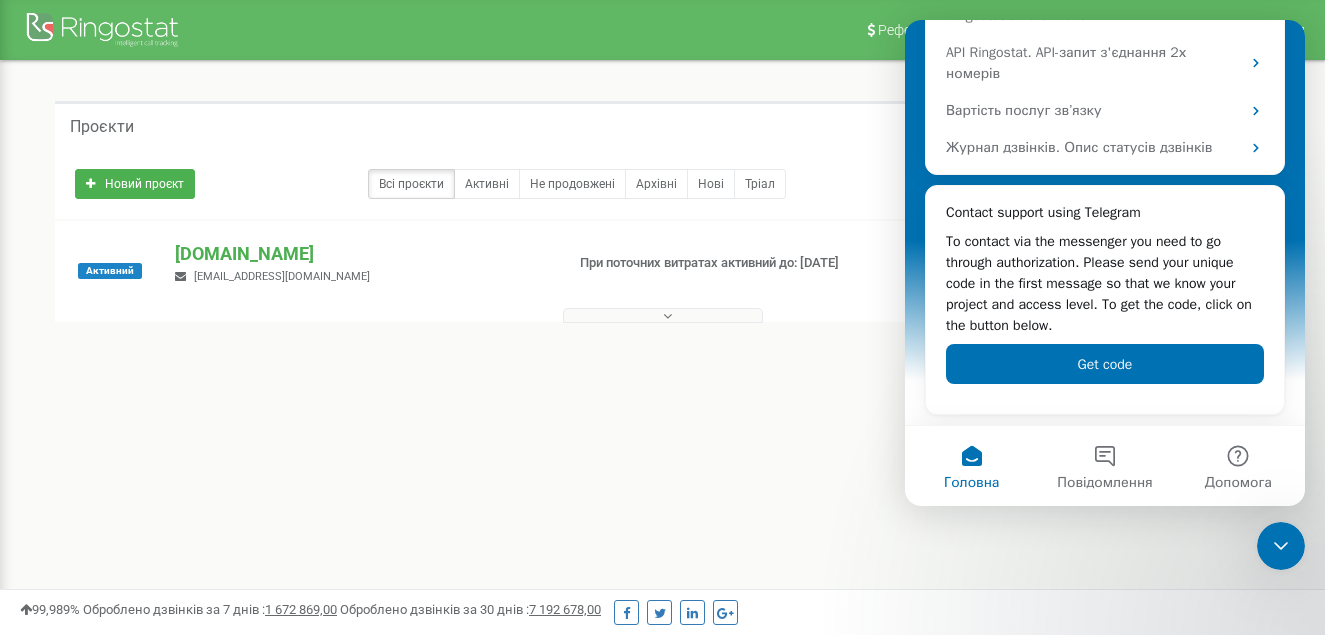click on "Проєкти
Новий проєкт
Всі проєкти
Активні
Не продовжені
Архівні
Нові
Тріал
Пошук" at bounding box center [662, 247] 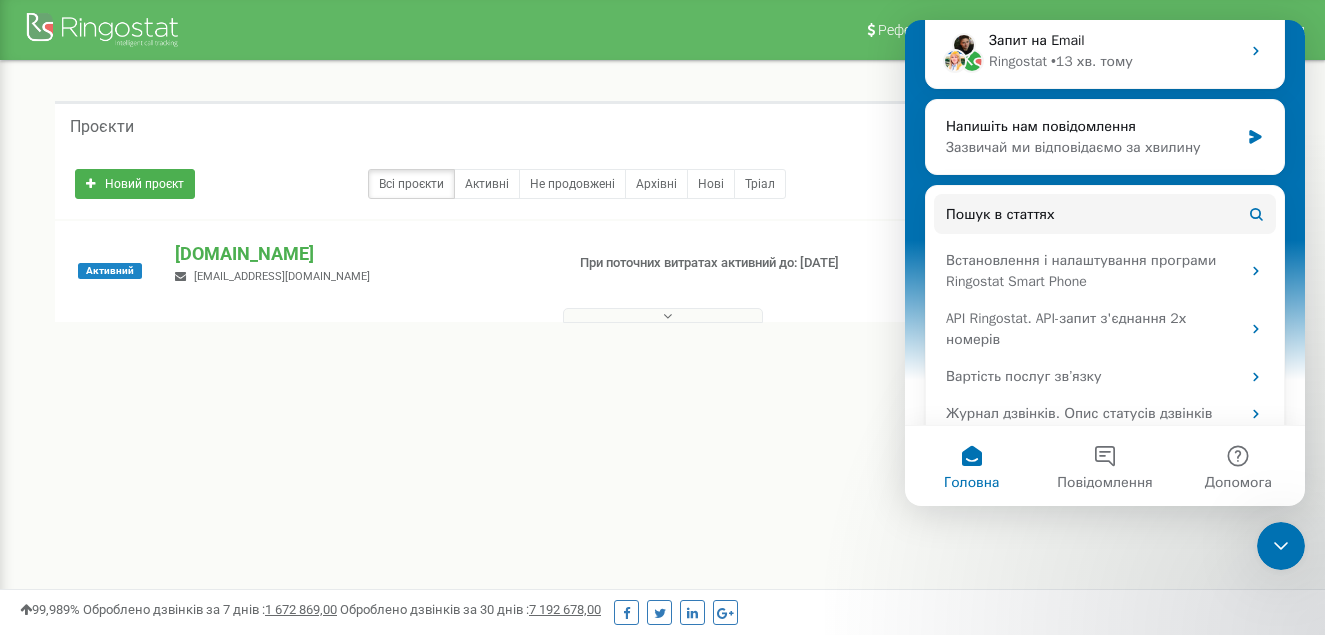 scroll, scrollTop: 0, scrollLeft: 0, axis: both 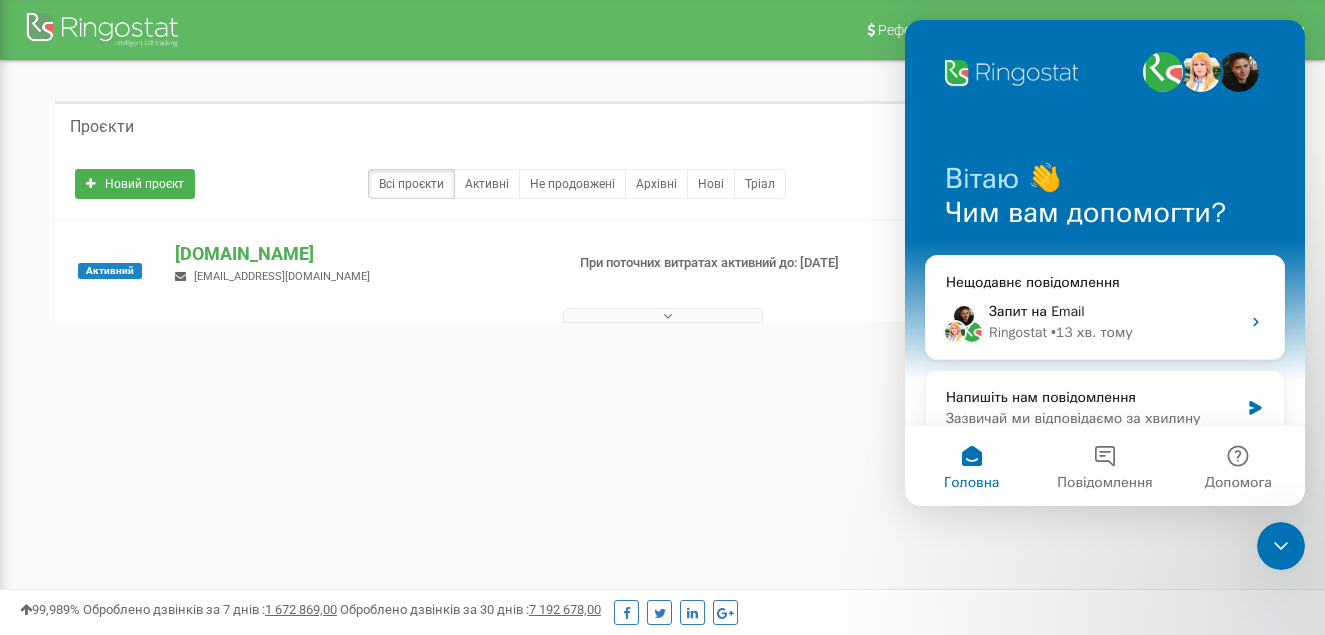 click at bounding box center [1013, 74] 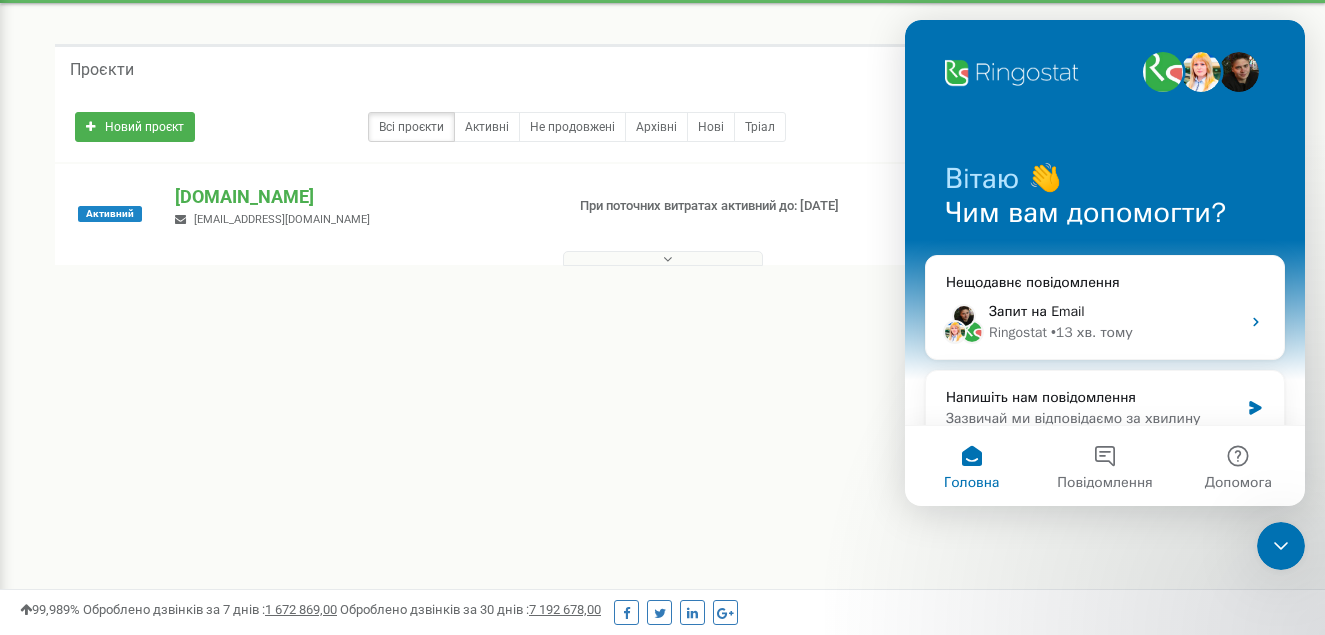 scroll, scrollTop: 0, scrollLeft: 0, axis: both 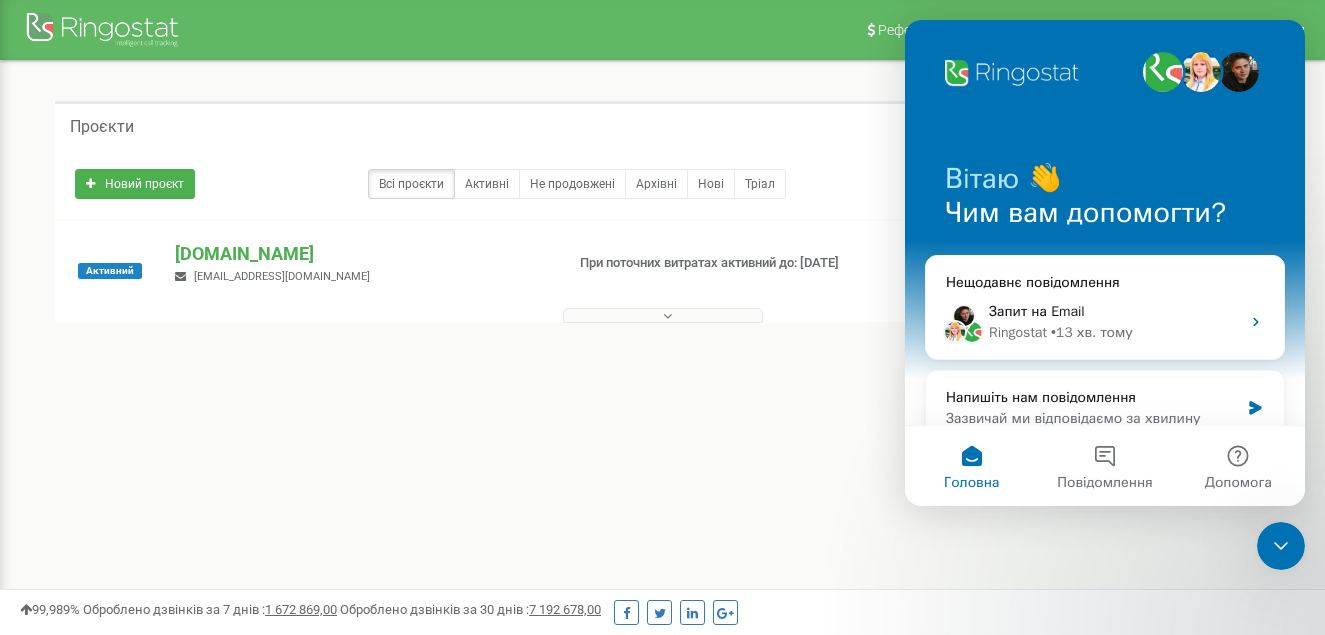 drag, startPoint x: 1335, startPoint y: 283, endPoint x: 231, endPoint y: 153, distance: 1111.6277 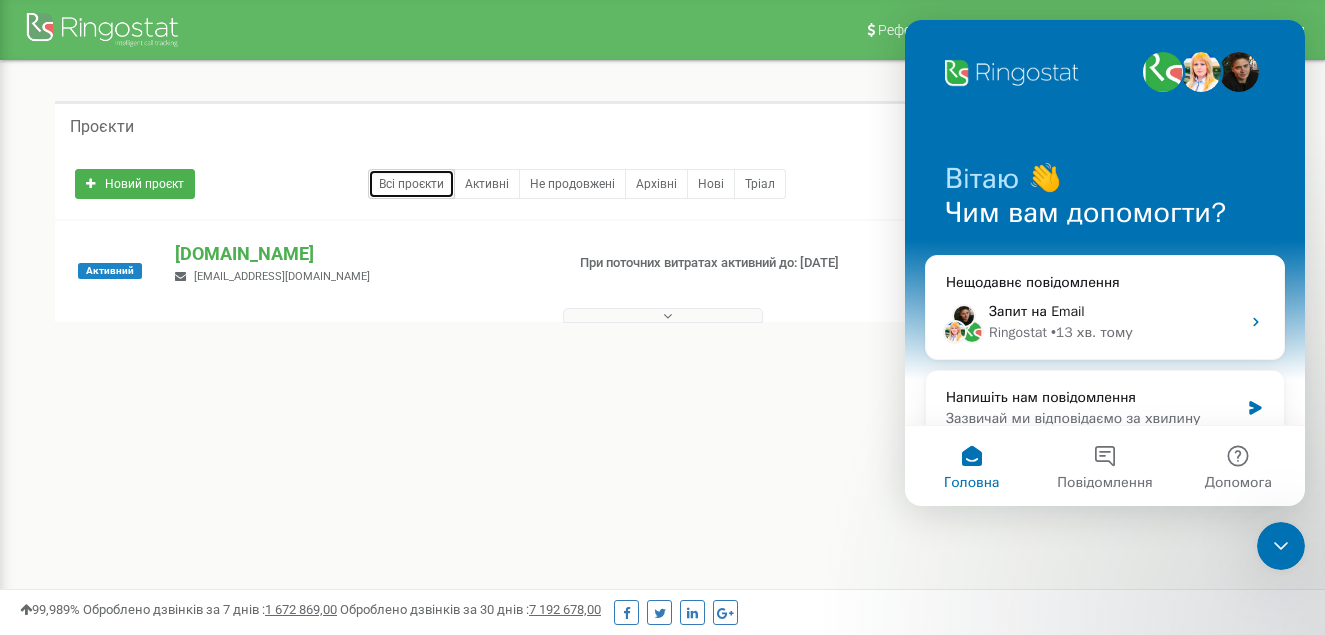click on "Всі проєкти" at bounding box center [411, 184] 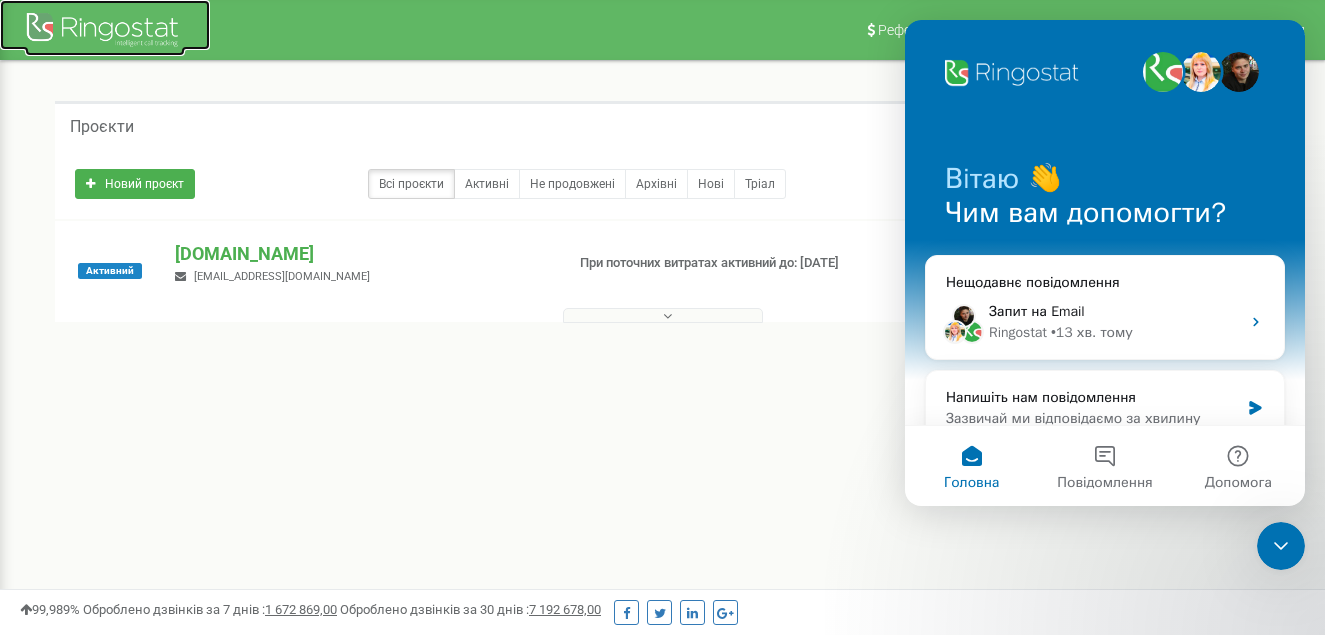 click at bounding box center (105, 32) 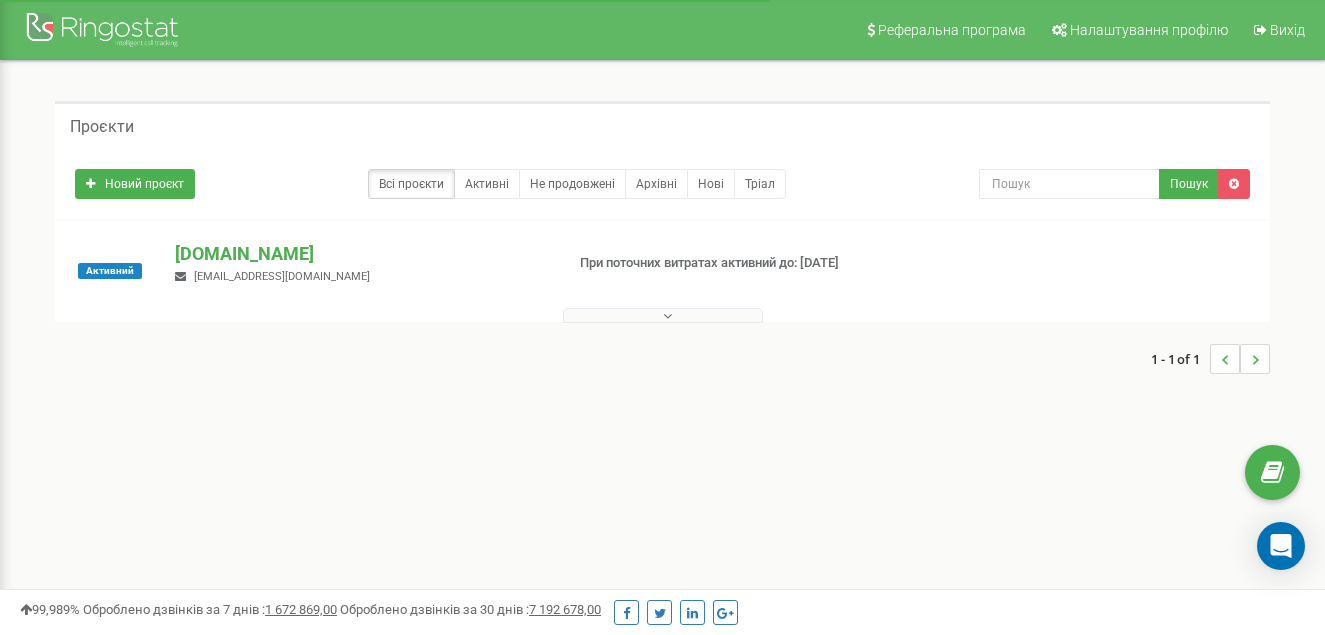 scroll, scrollTop: 0, scrollLeft: 0, axis: both 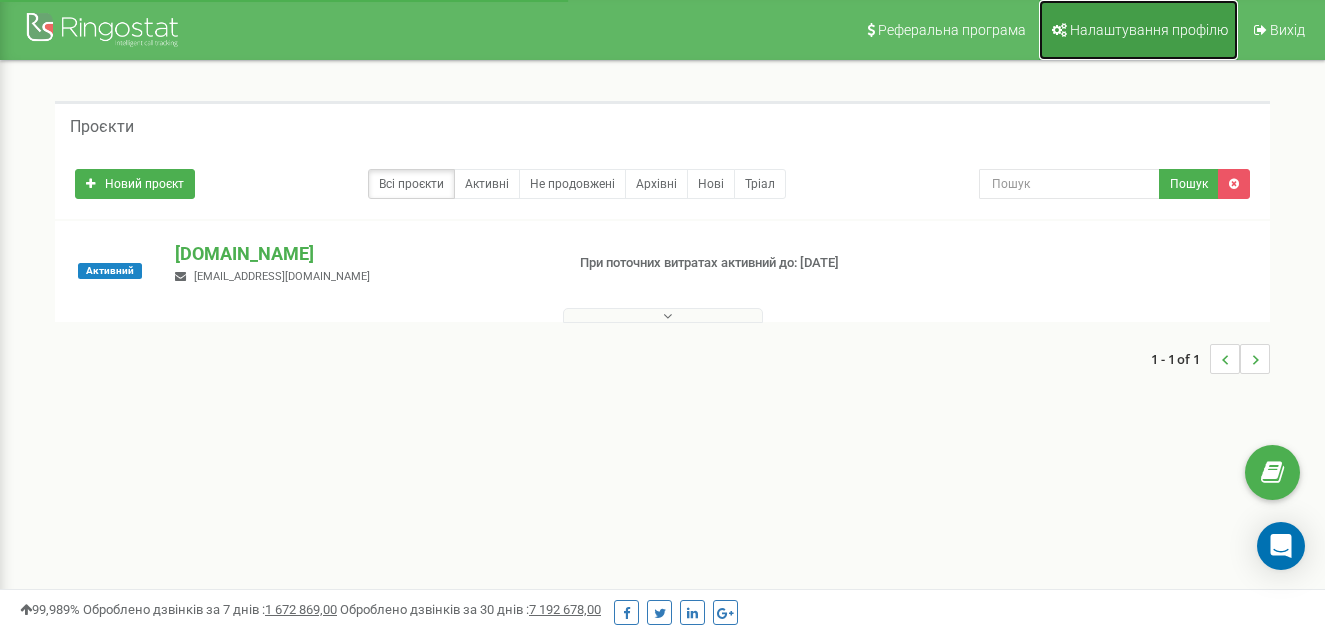 click on "Налаштування профілю" at bounding box center (1149, 30) 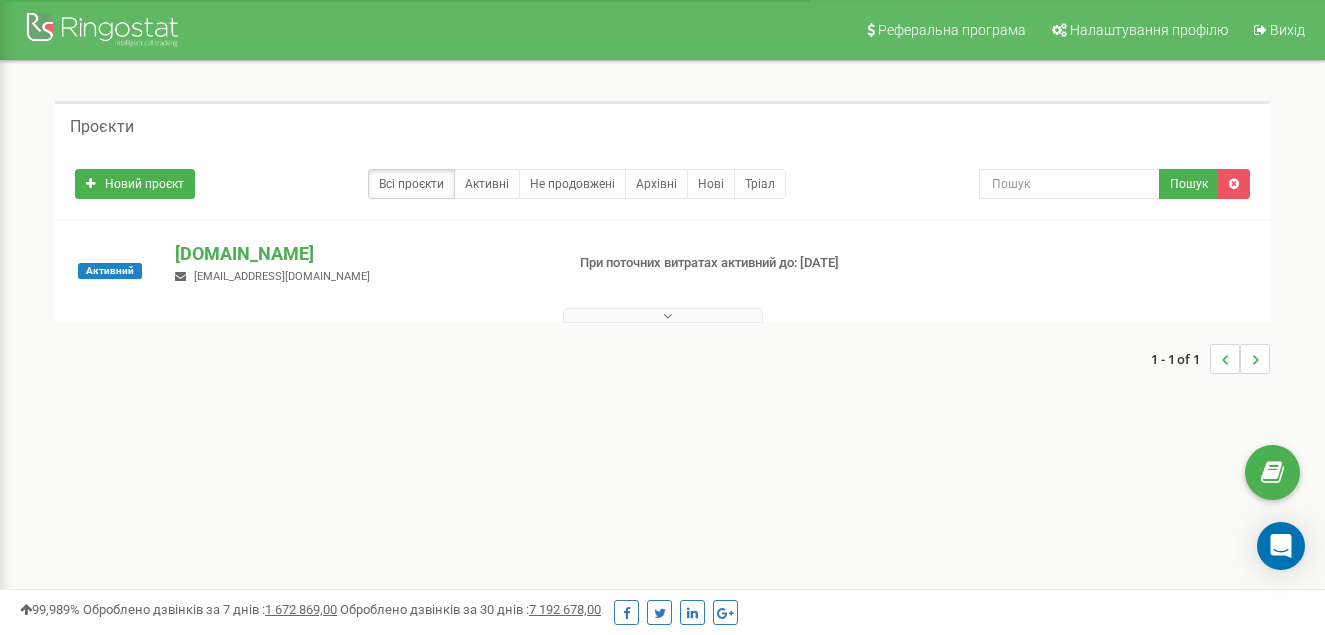 scroll, scrollTop: 0, scrollLeft: 0, axis: both 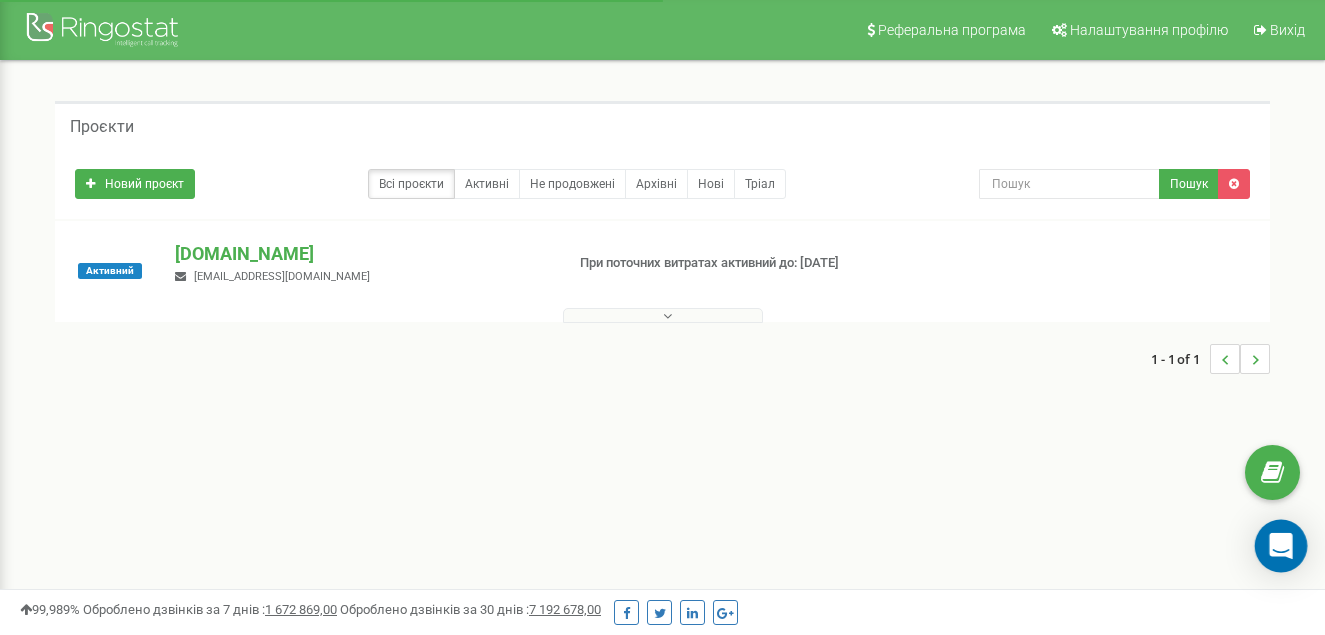 click 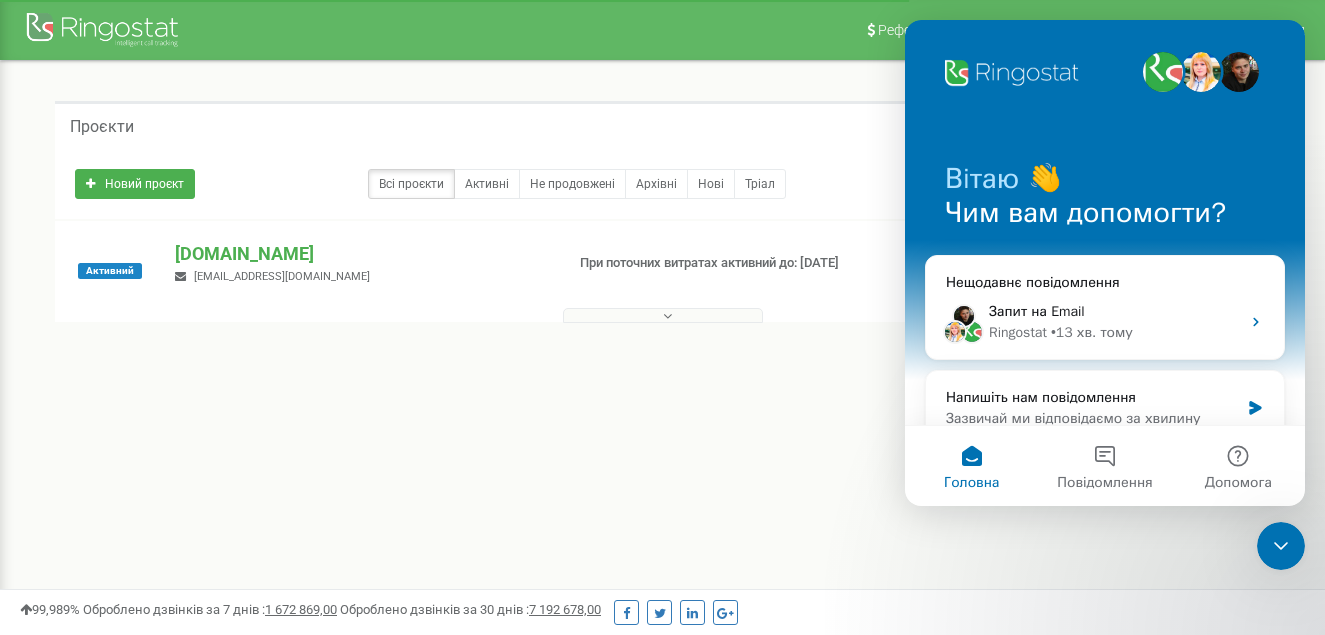 scroll, scrollTop: 0, scrollLeft: 0, axis: both 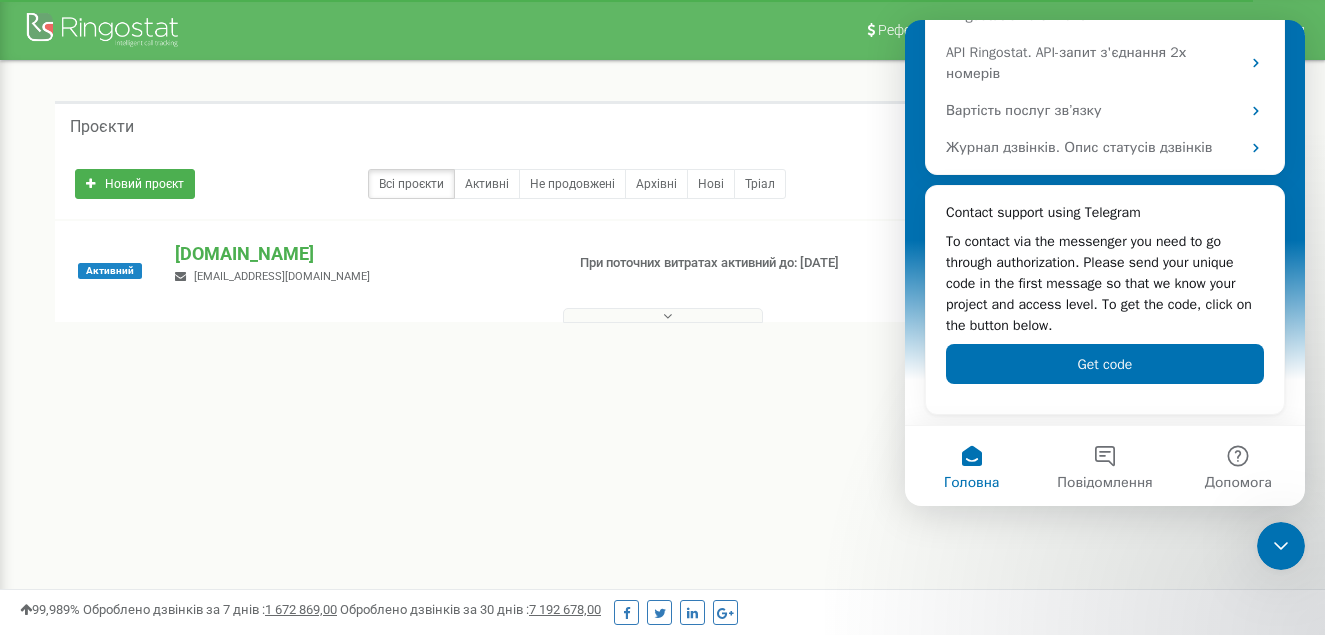 drag, startPoint x: 1297, startPoint y: 110, endPoint x: 2210, endPoint y: 365, distance: 947.94196 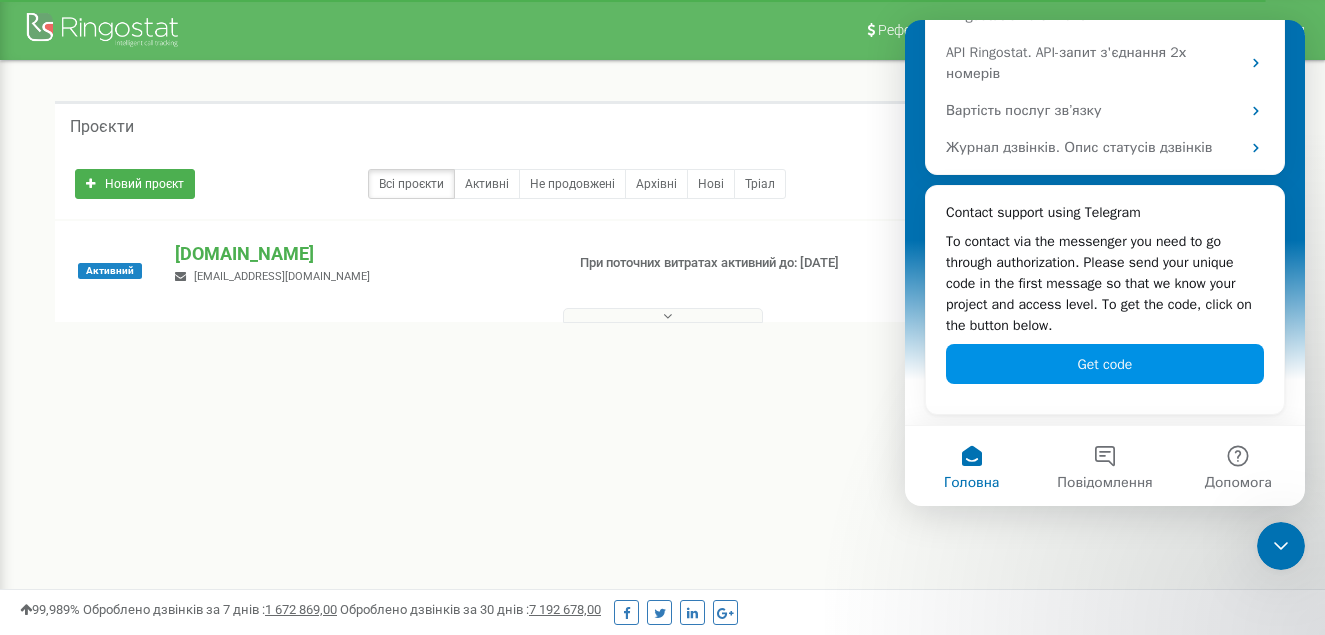 click on "Get code" at bounding box center [1105, 364] 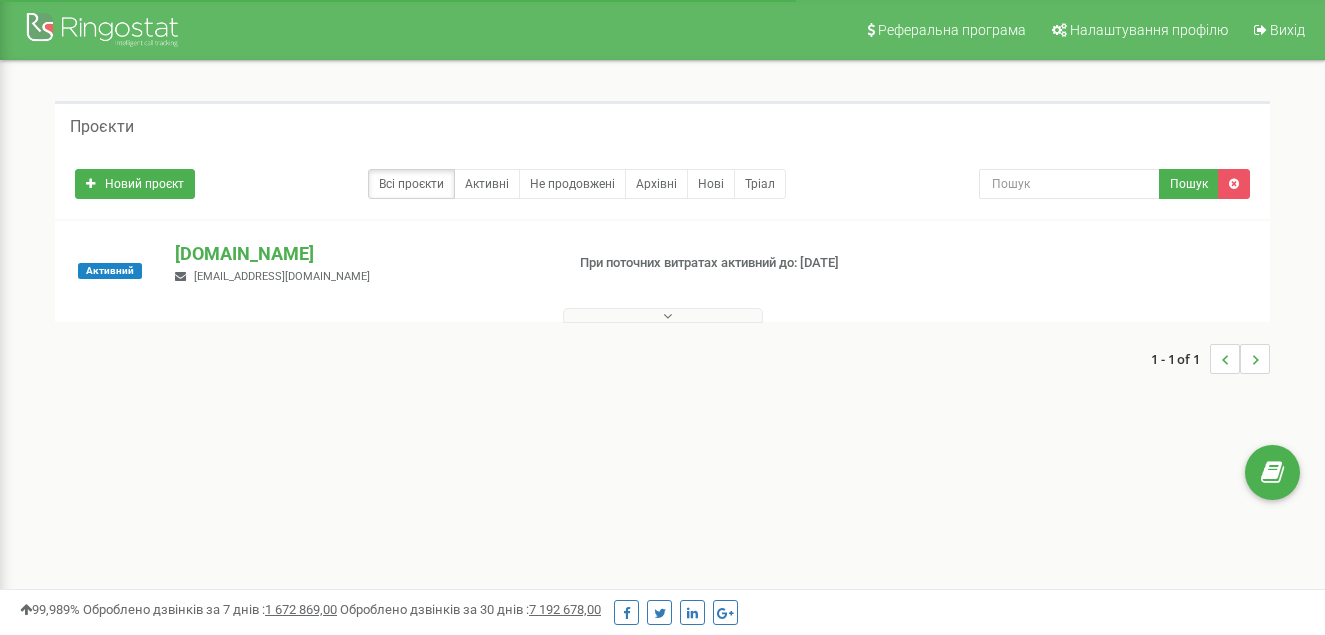 scroll, scrollTop: 0, scrollLeft: 0, axis: both 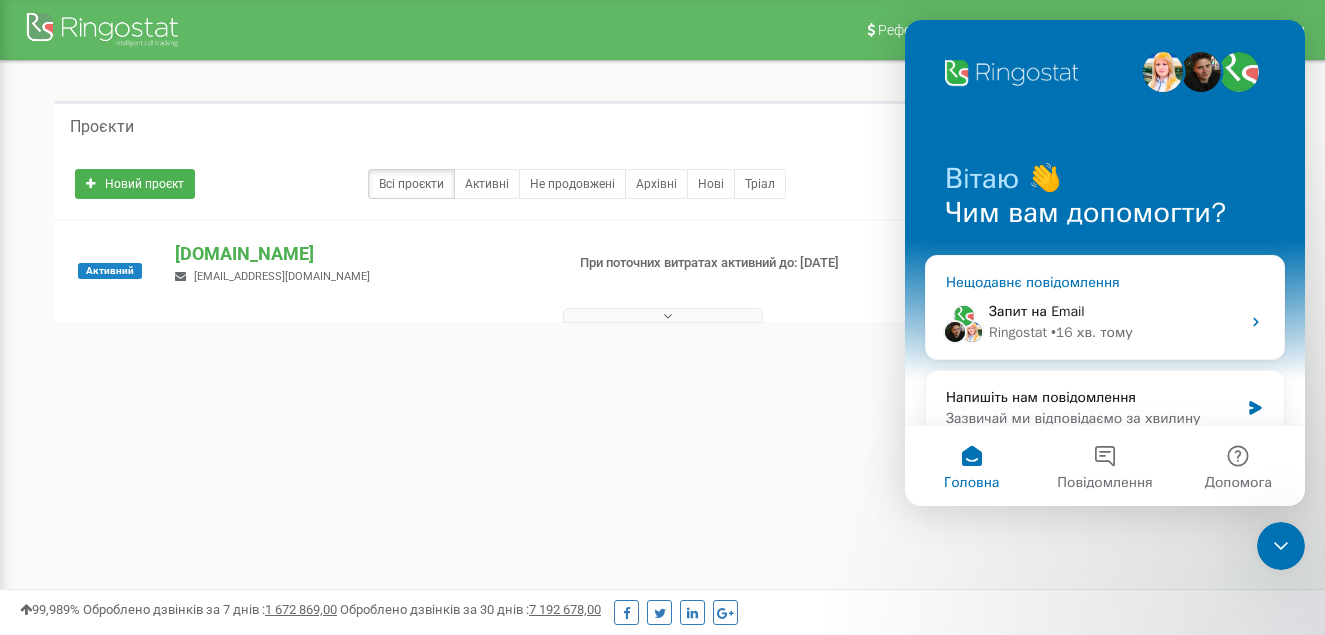 click on "Запит на Email" at bounding box center [1114, 311] 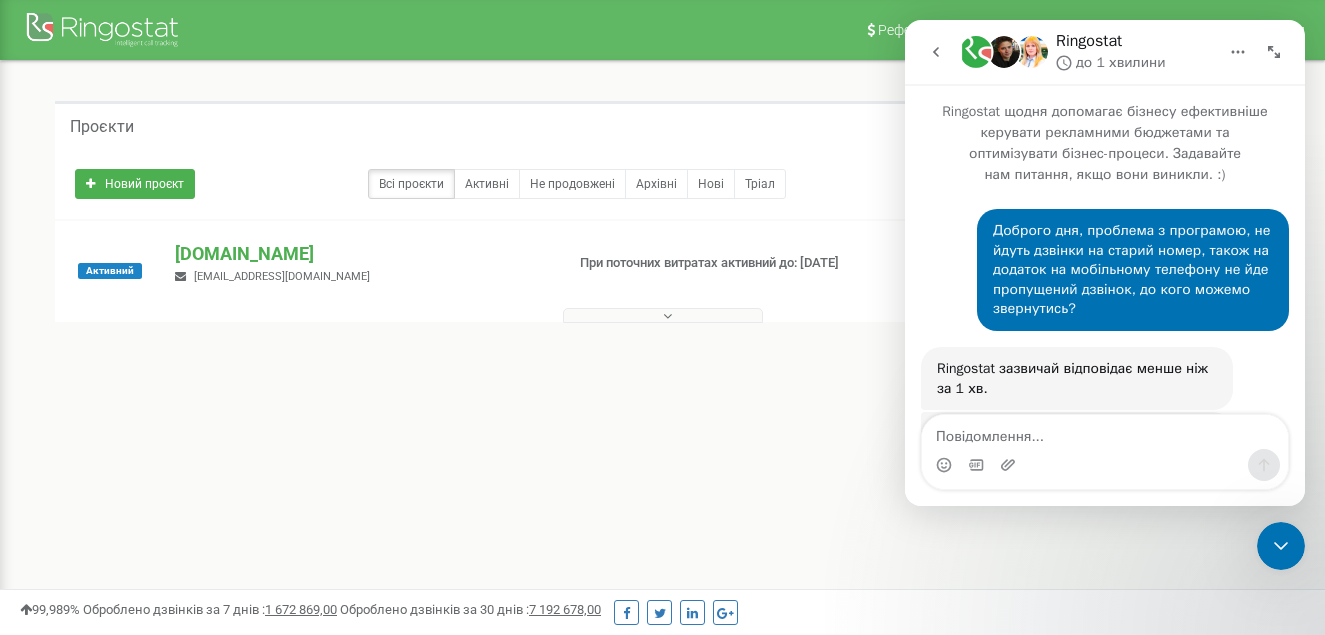 scroll, scrollTop: 258, scrollLeft: 0, axis: vertical 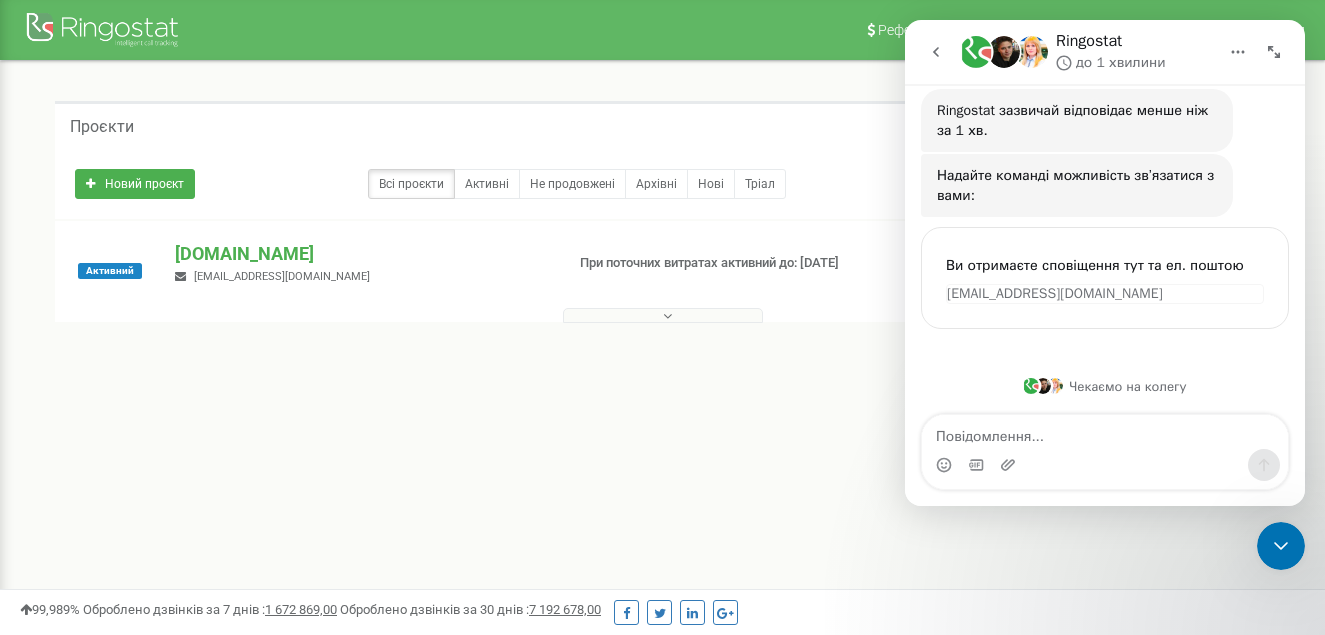 click on "Доброго дня, проблема з програмою, не йдуть дзвінки на старий номер, також на додаток на мобільному телефону не йде пропущений дзвінок, до кого можемо звернутись? Центр    •   16 хв. тому Ringostat зазвичай відповідає менше ніж за 1 хв. Fin    •   16 хв. тому Надайте команді можливість зв’язатися з вами: Fin    •   16 хв. тому Ви отримаєте сповіщення тут та ел. поштою Отримувати сповіщення Ел. лист SMS eosclviv@gmail.com" at bounding box center (1105, 144) 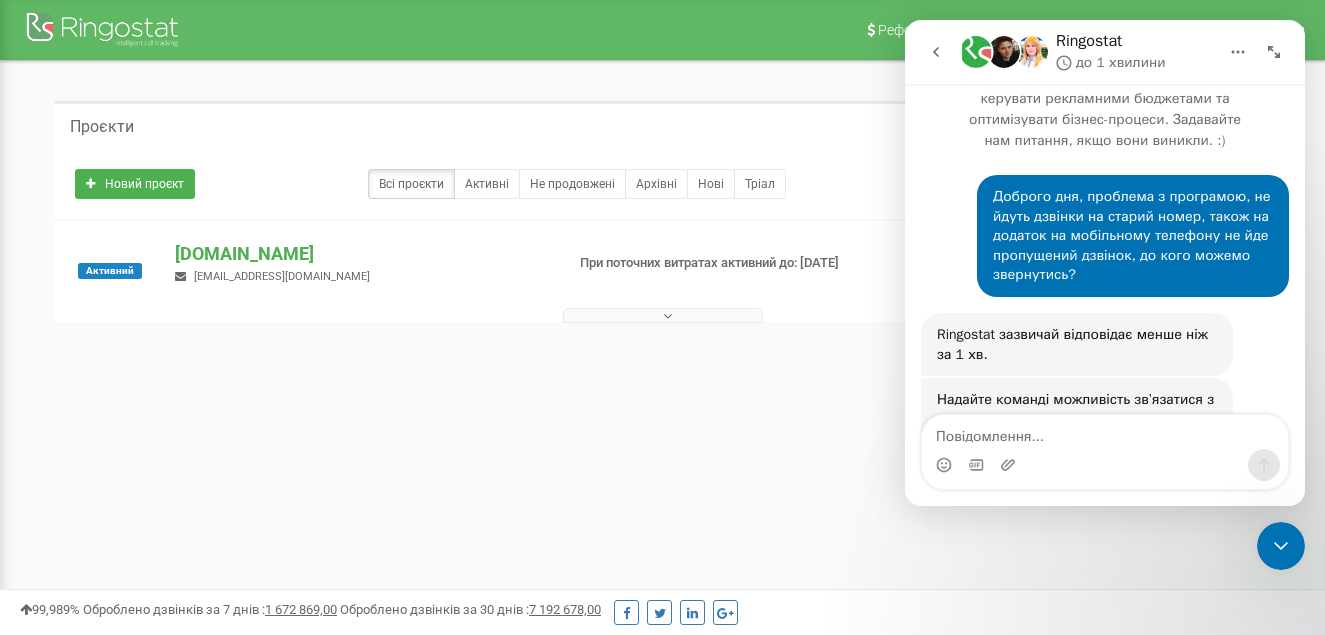 scroll, scrollTop: 27, scrollLeft: 0, axis: vertical 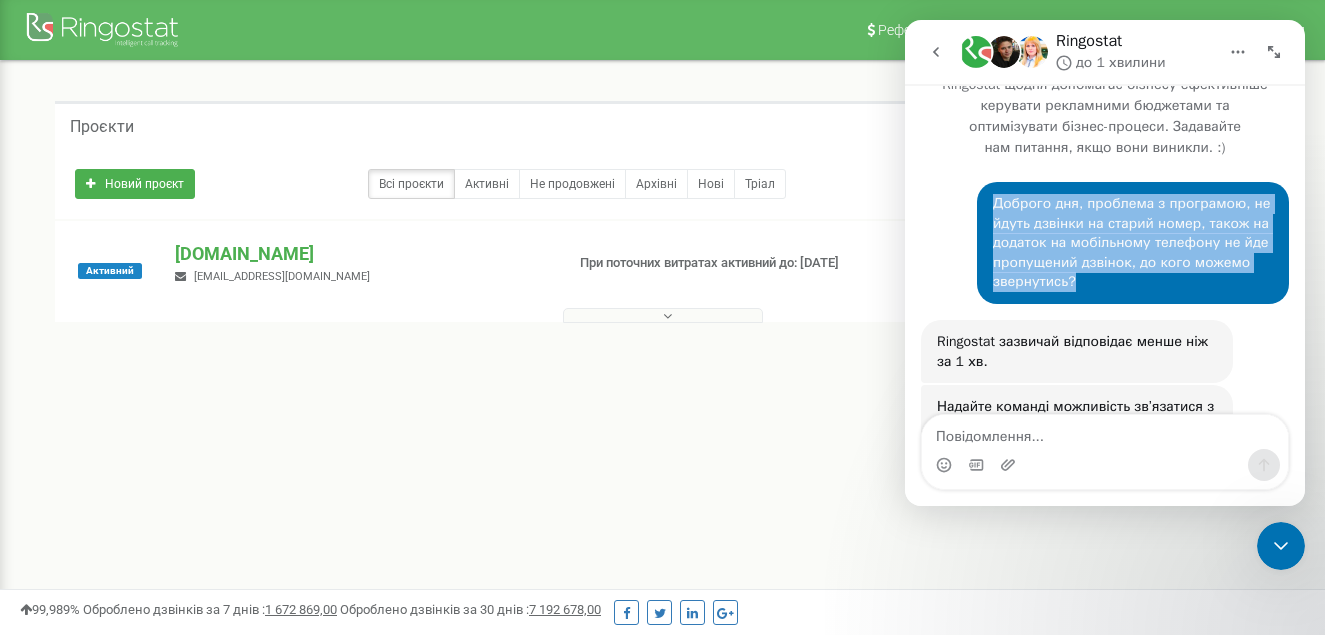 drag, startPoint x: 1092, startPoint y: 291, endPoint x: 970, endPoint y: 206, distance: 148.69095 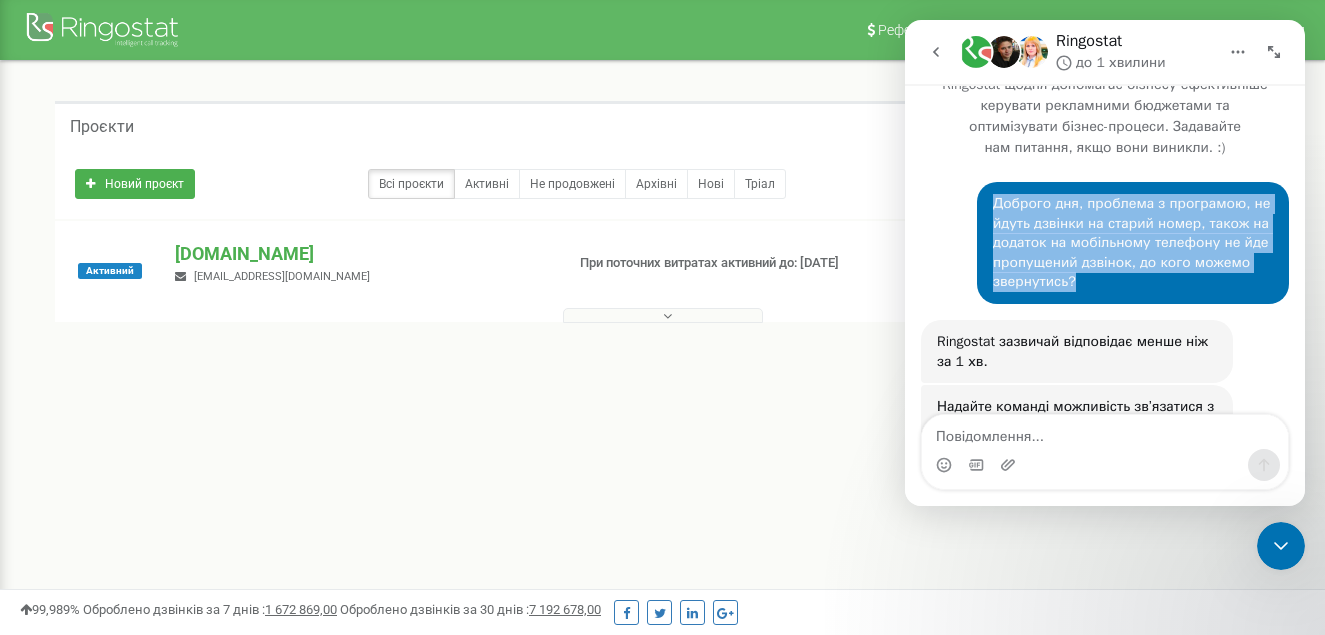 drag, startPoint x: 970, startPoint y: 206, endPoint x: 990, endPoint y: 222, distance: 25.612497 